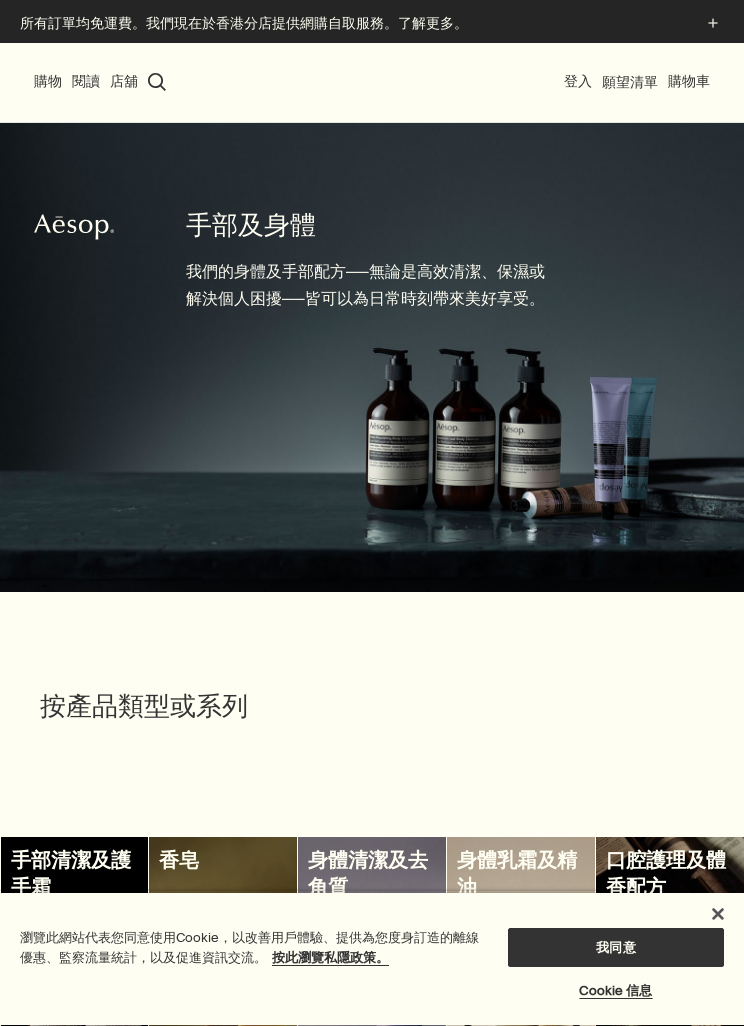 scroll, scrollTop: 0, scrollLeft: 0, axis: both 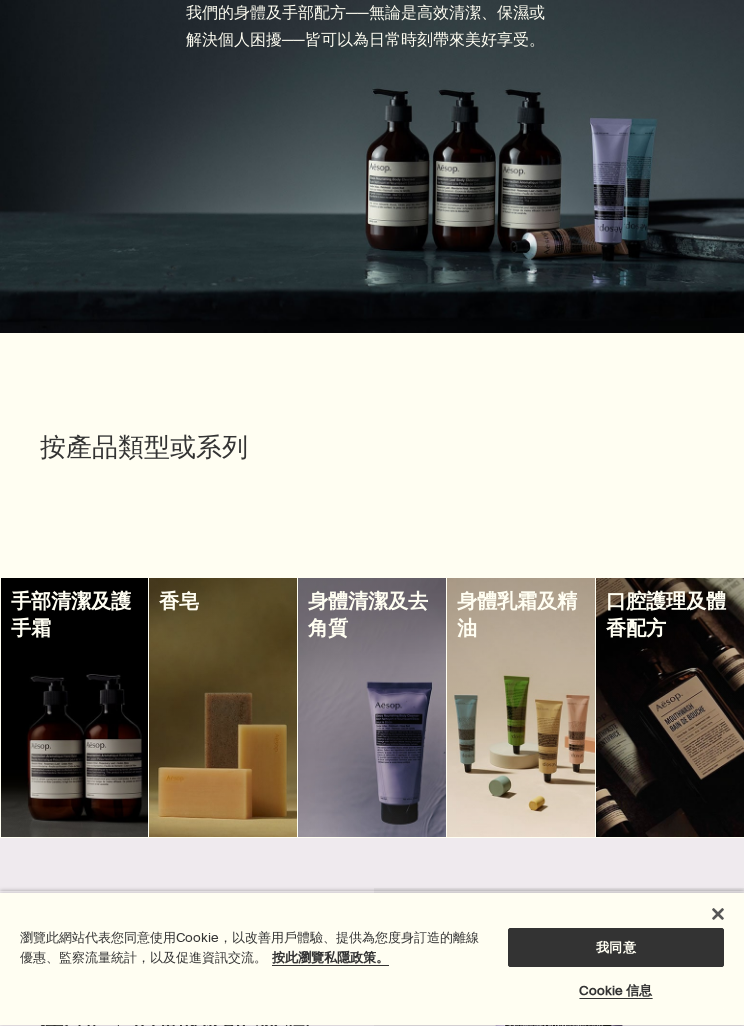click on "身體清潔及去角質" at bounding box center (372, 614) 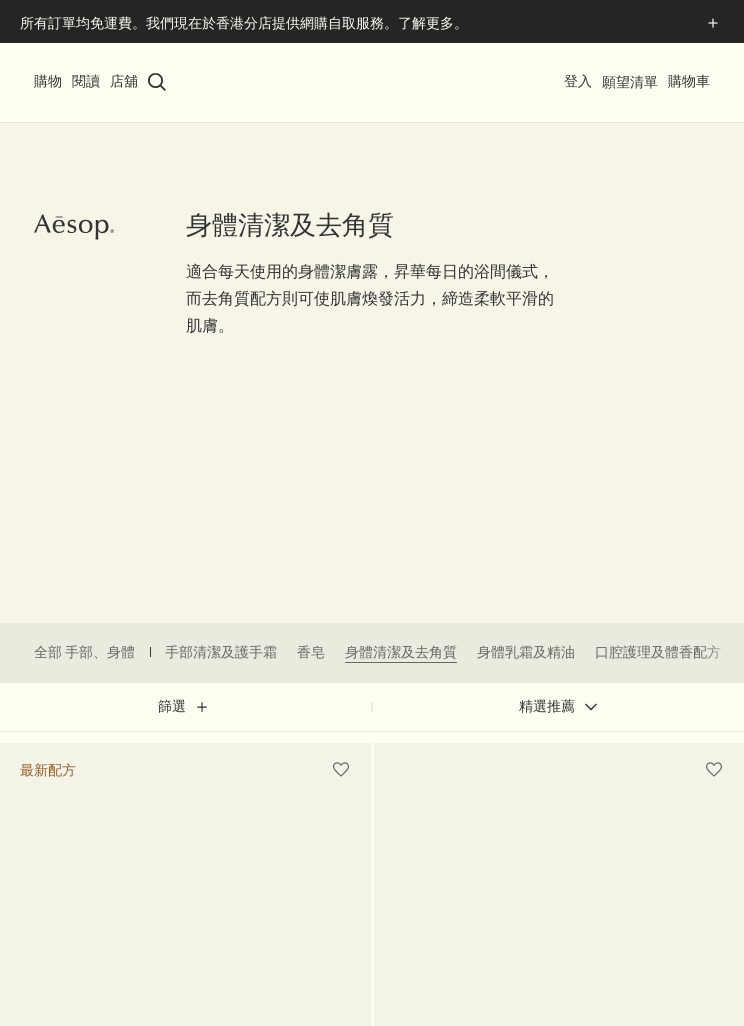 scroll, scrollTop: 0, scrollLeft: 0, axis: both 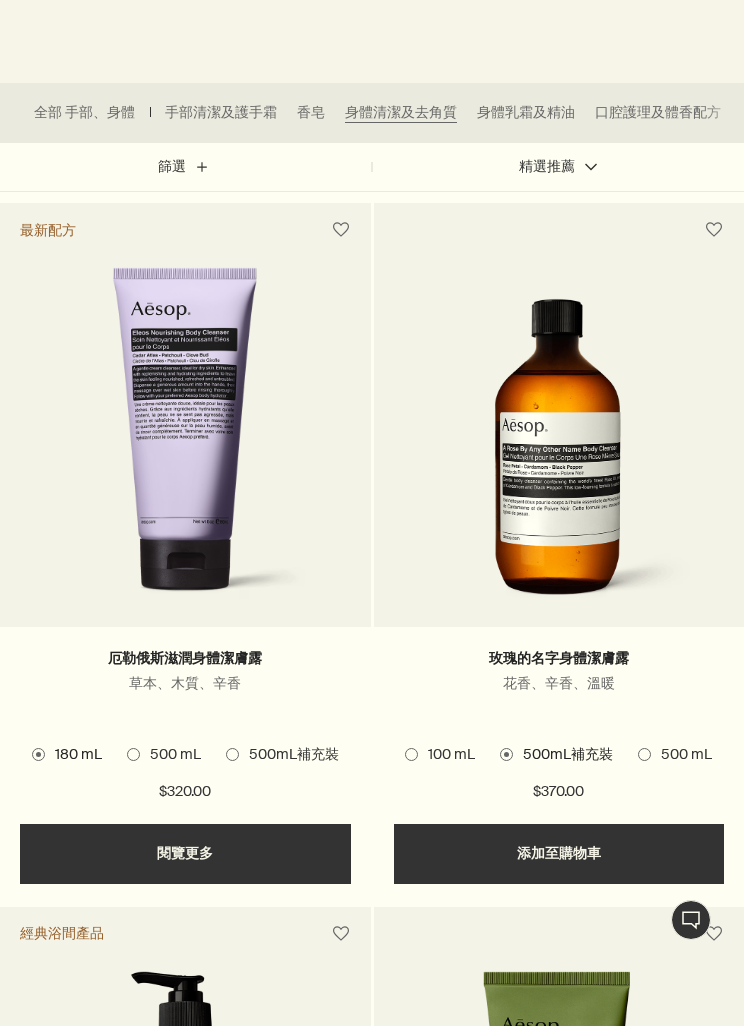 click on "500mL補充裝" at bounding box center (289, 755) 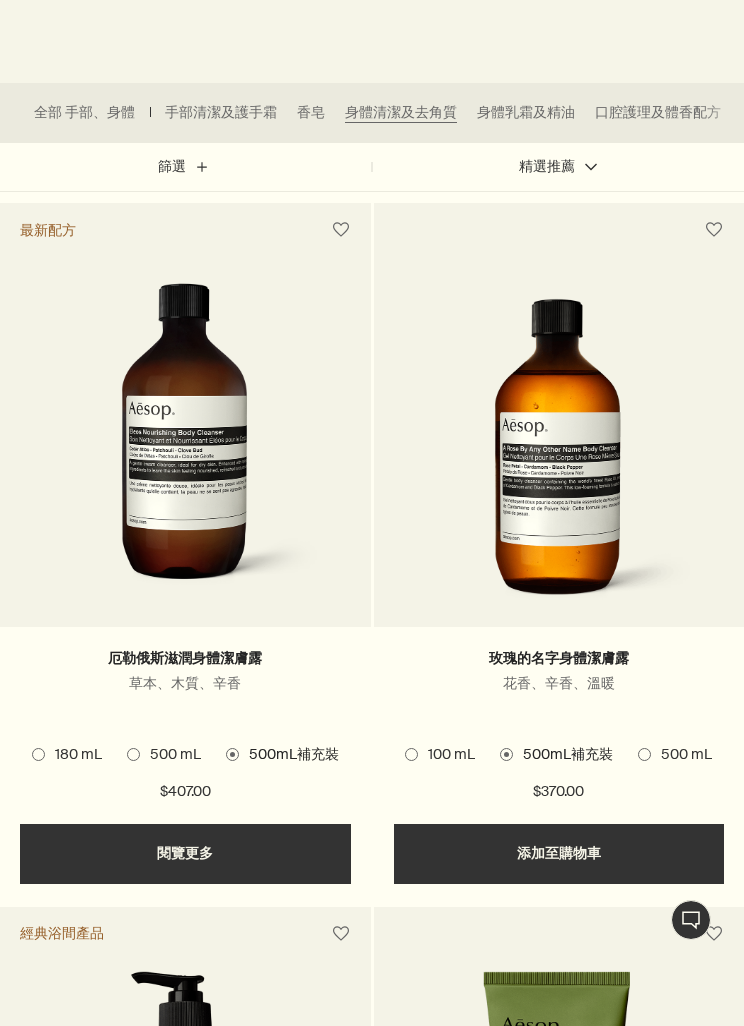 click on "180 mL" at bounding box center (67, 755) 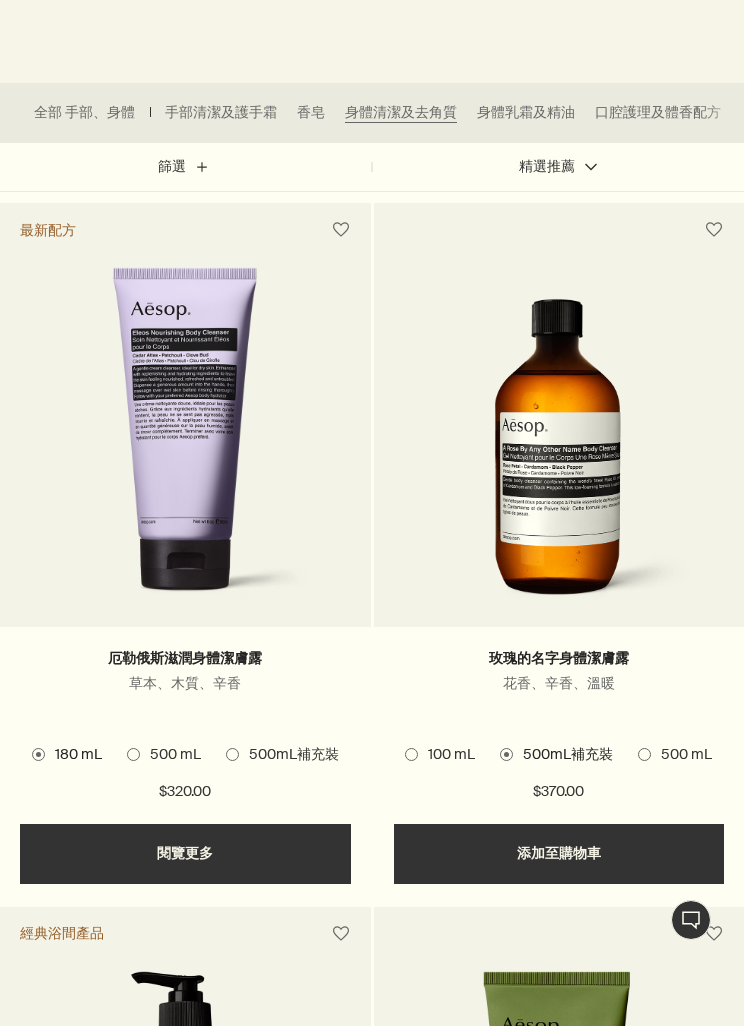 click on "500mL補充裝" at bounding box center [289, 755] 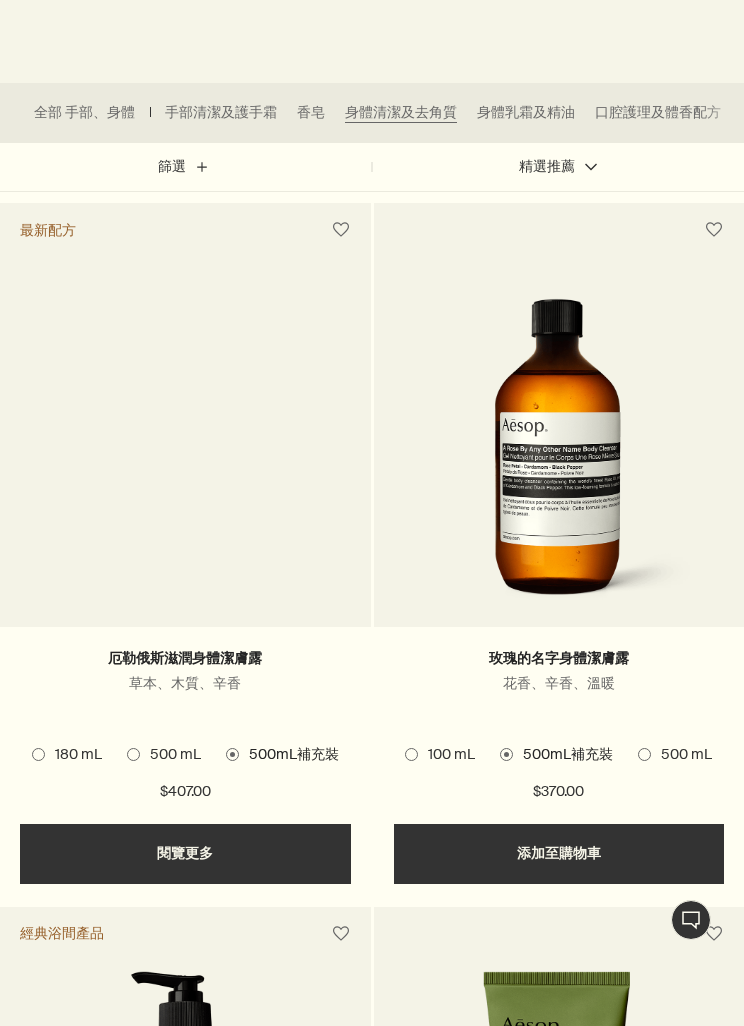 click on "180 mL 500 mL  500mL補充裝" at bounding box center (185, 755) 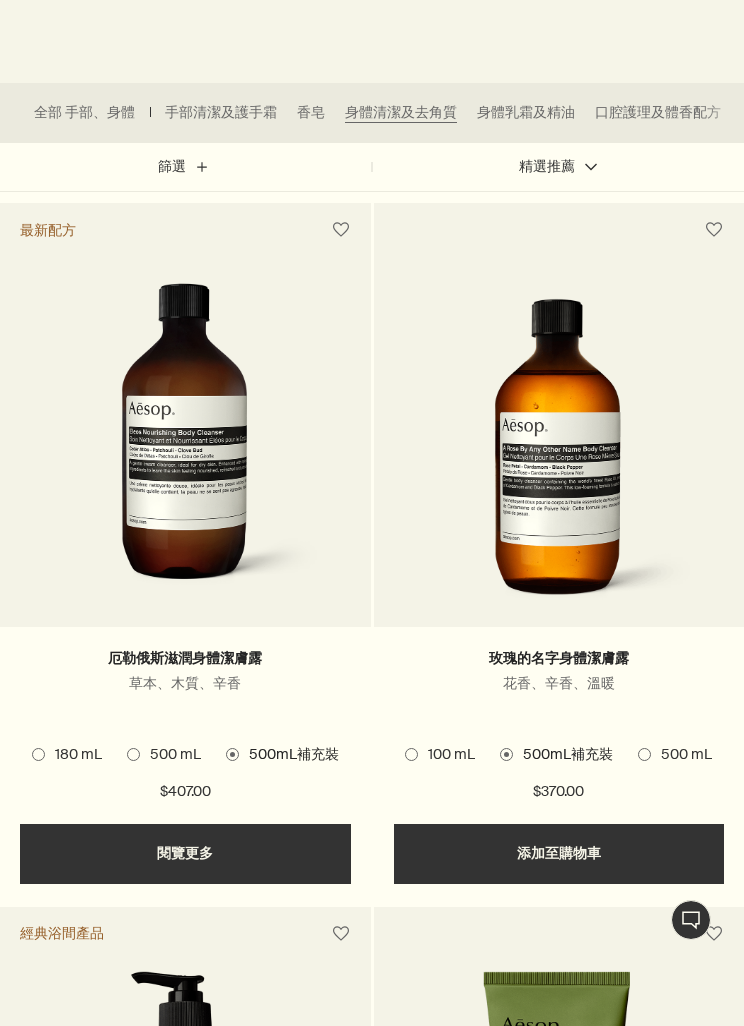 click on "180 mL 500 mL  500mL補充裝" at bounding box center [185, 755] 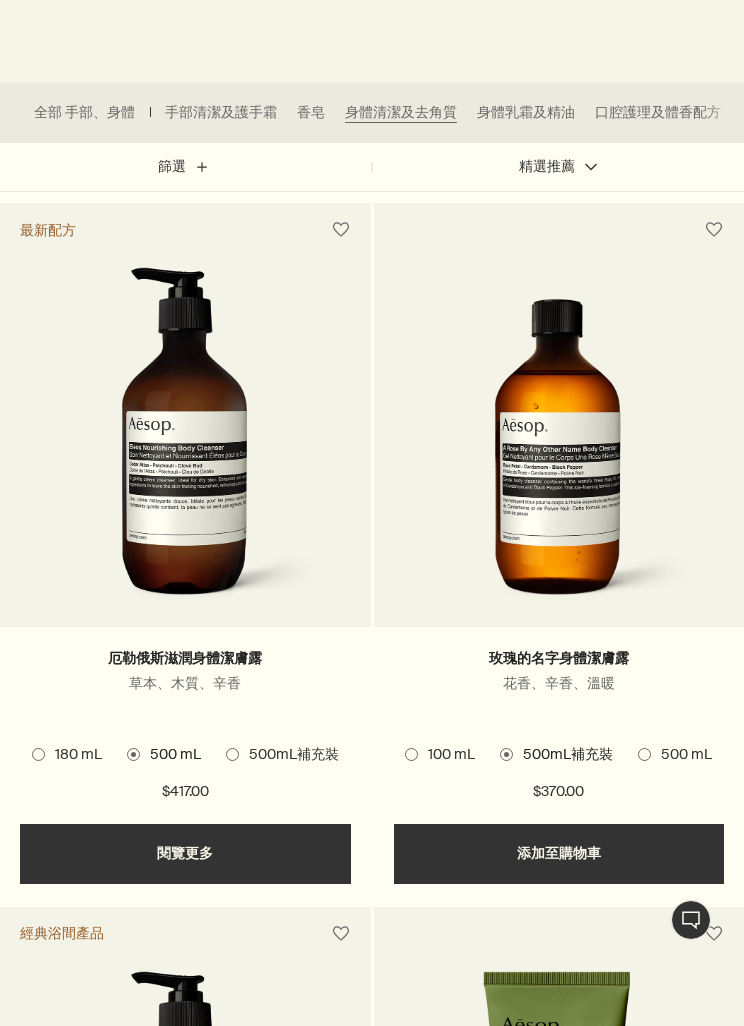 click on "500mL補充裝" at bounding box center [289, 755] 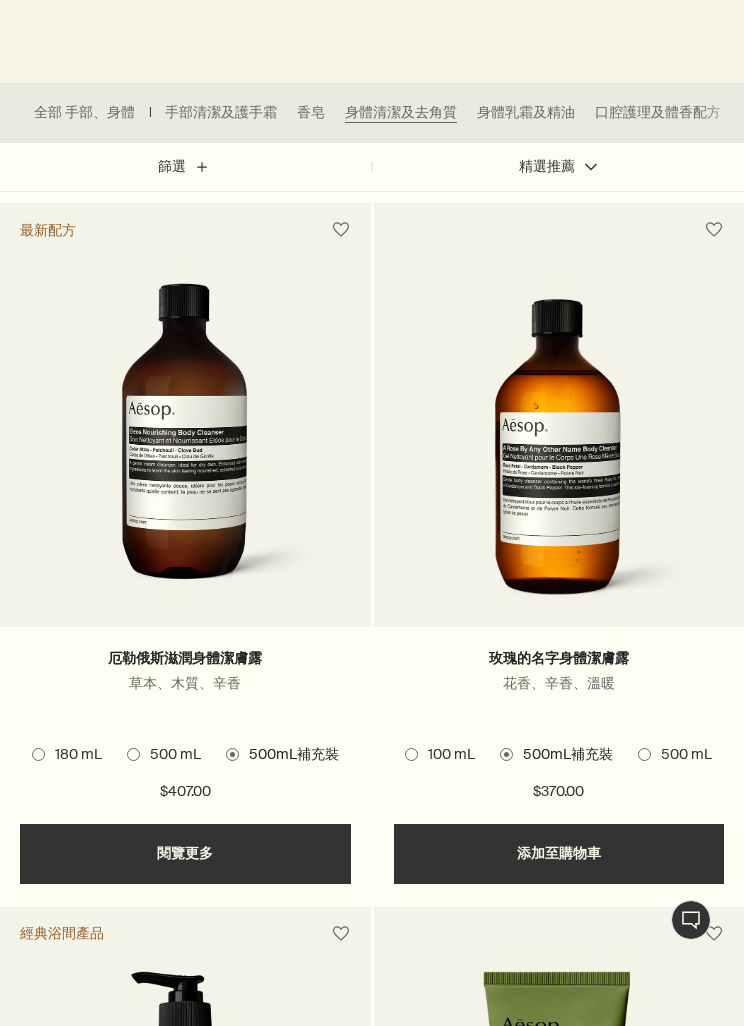 click on "500 mL" at bounding box center [170, 755] 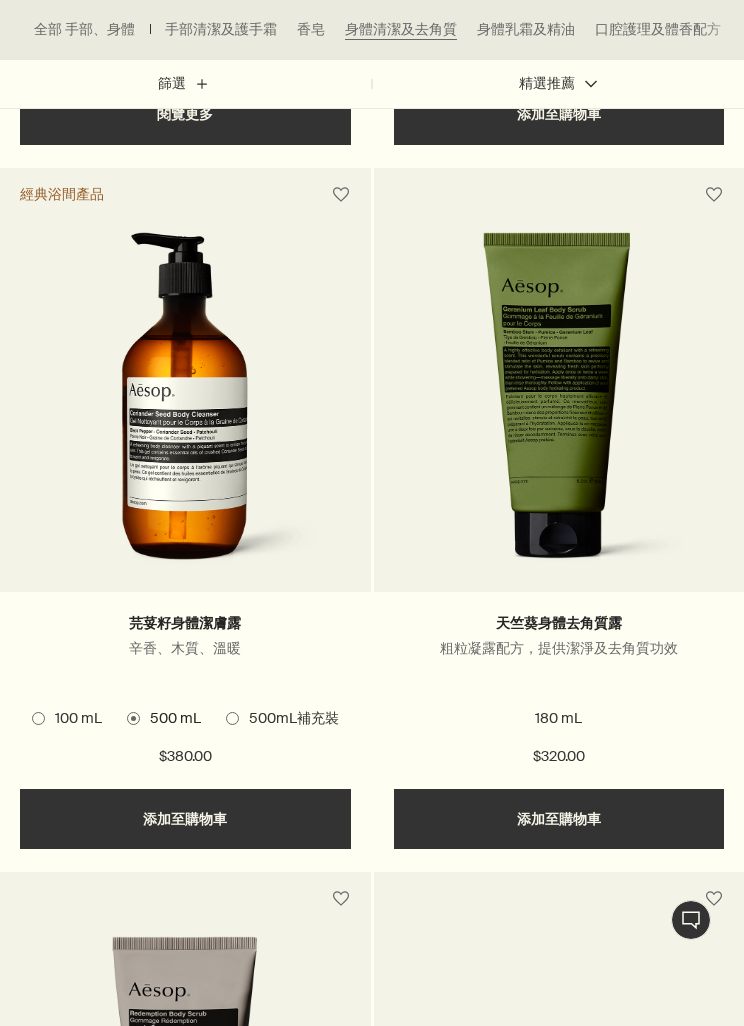 scroll, scrollTop: 1287, scrollLeft: 0, axis: vertical 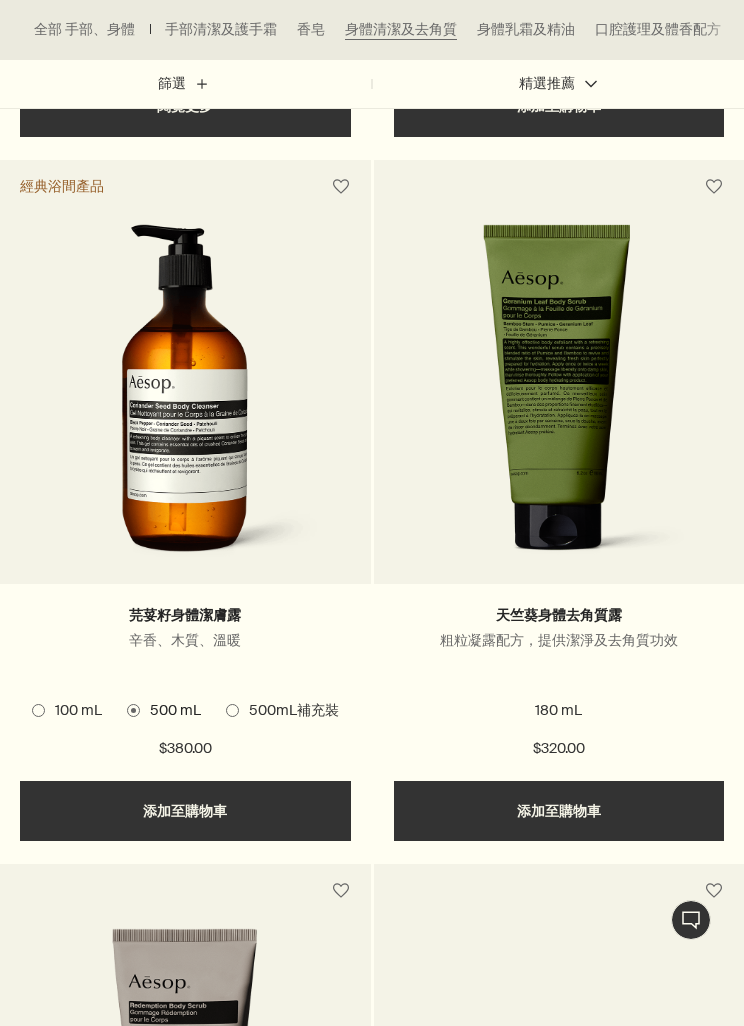 click on "500mL補充裝" at bounding box center (289, 711) 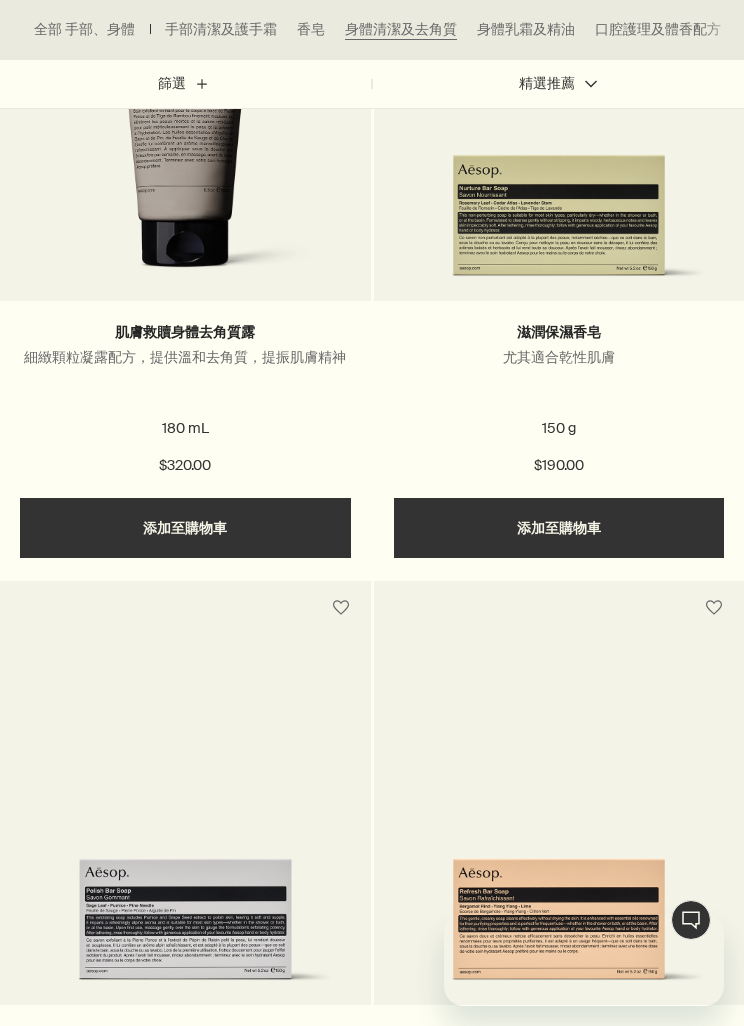 scroll, scrollTop: 2310, scrollLeft: 0, axis: vertical 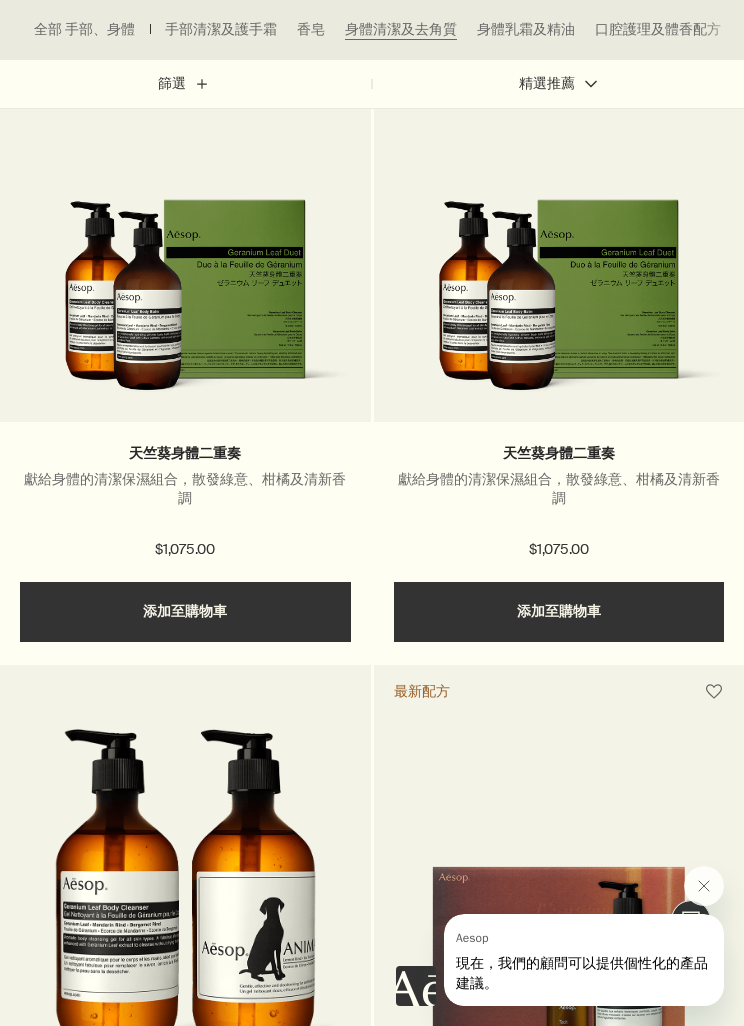 click at bounding box center [185, 305] 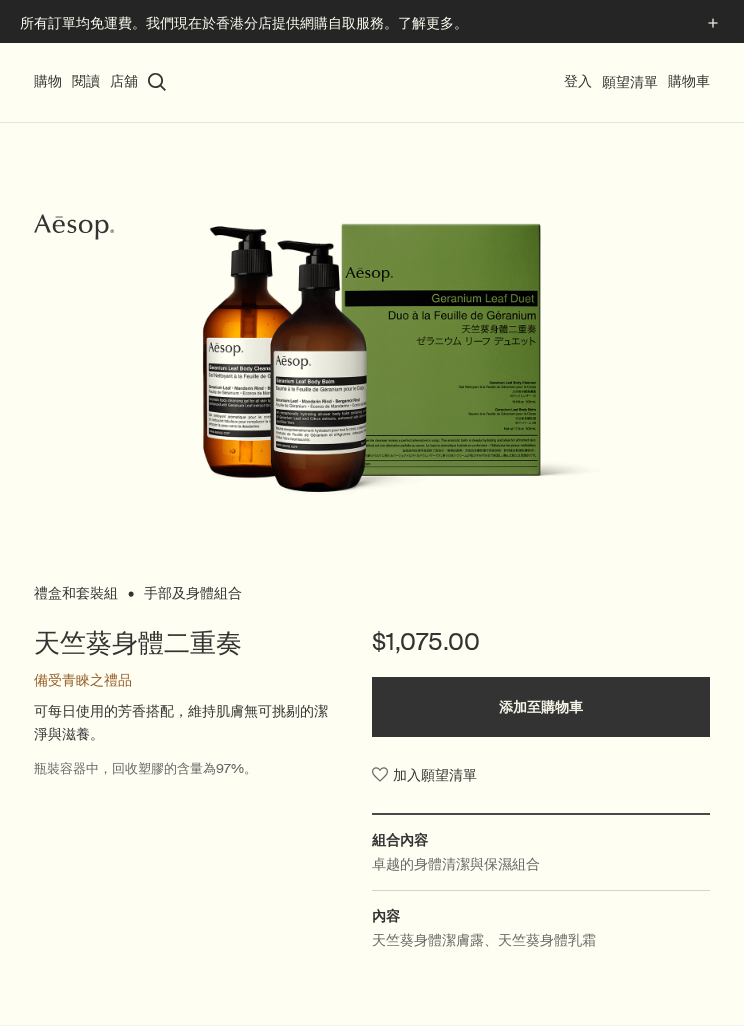 scroll, scrollTop: 0, scrollLeft: 0, axis: both 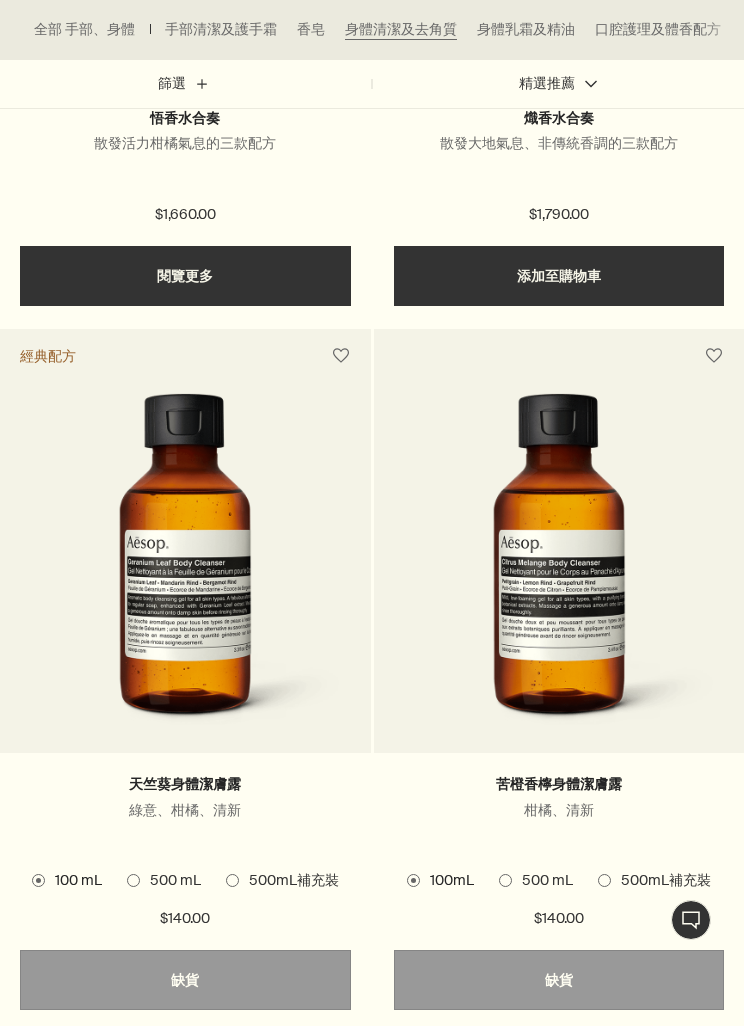 click on "500mL補充裝" at bounding box center (289, 881) 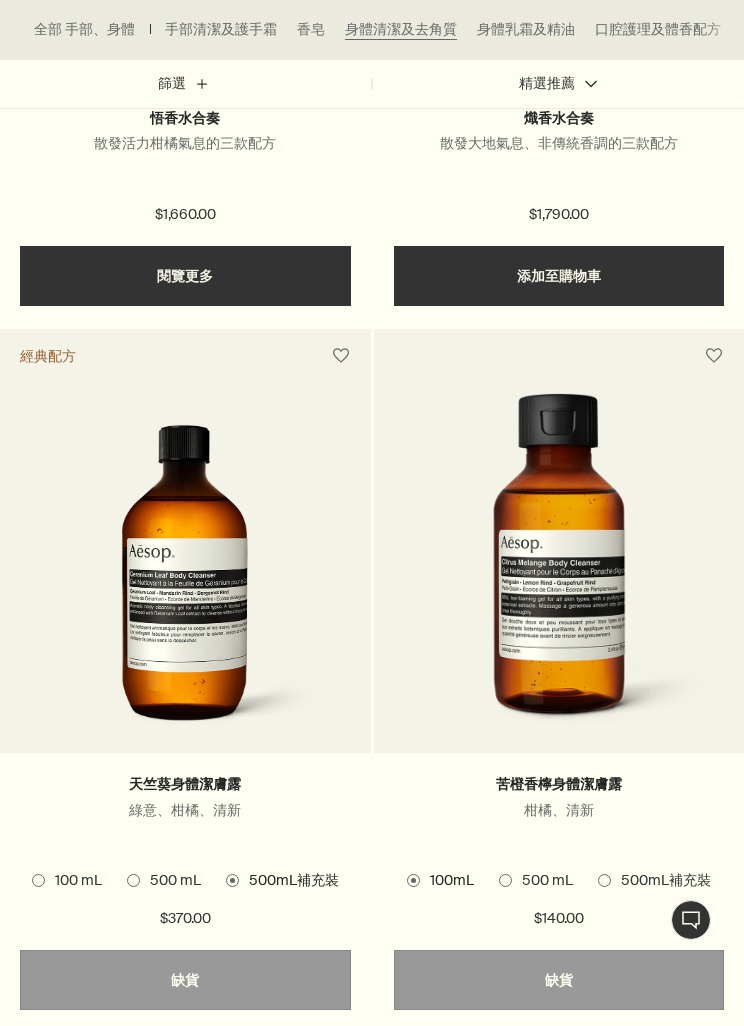 click at bounding box center [604, 880] 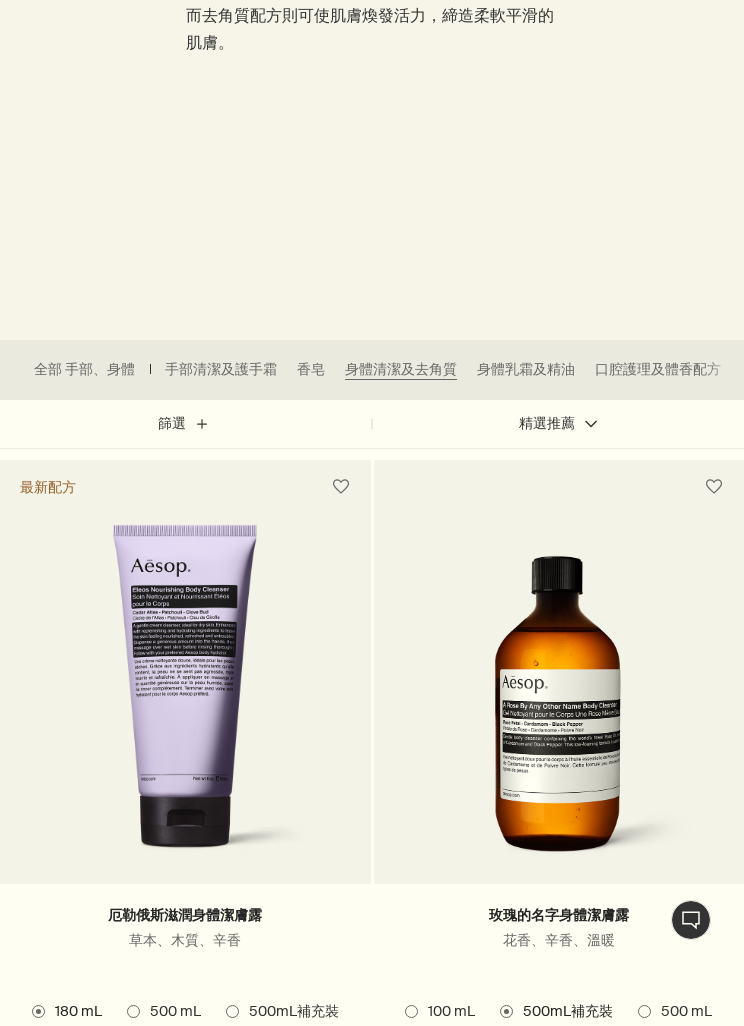scroll, scrollTop: 281, scrollLeft: 0, axis: vertical 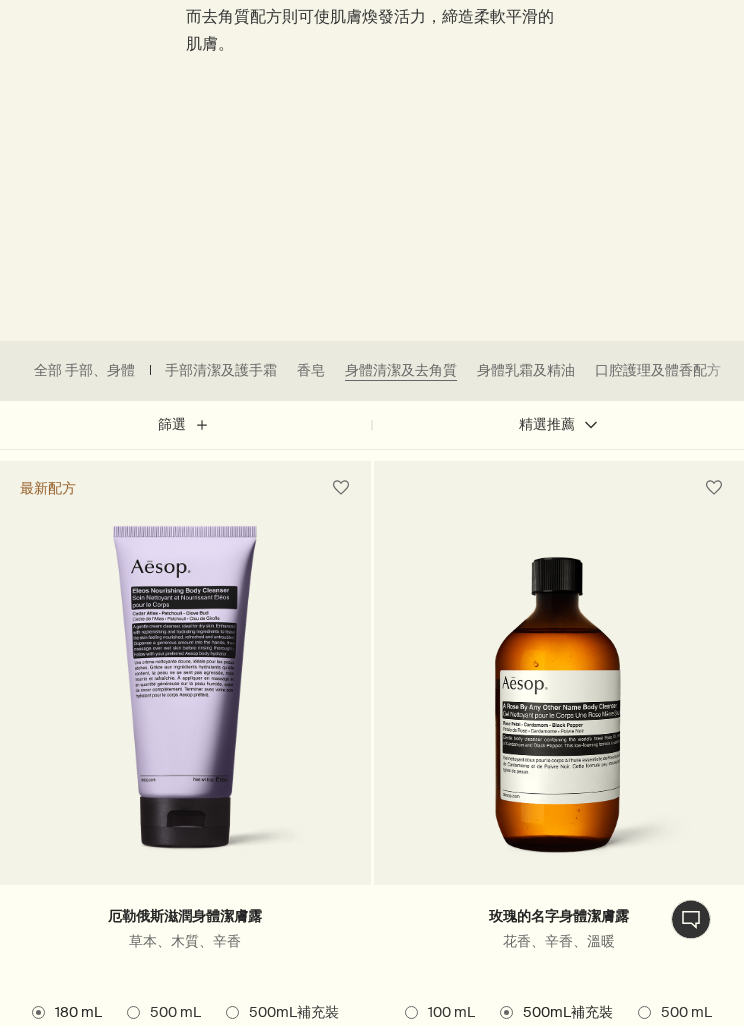 click at bounding box center (185, 701) 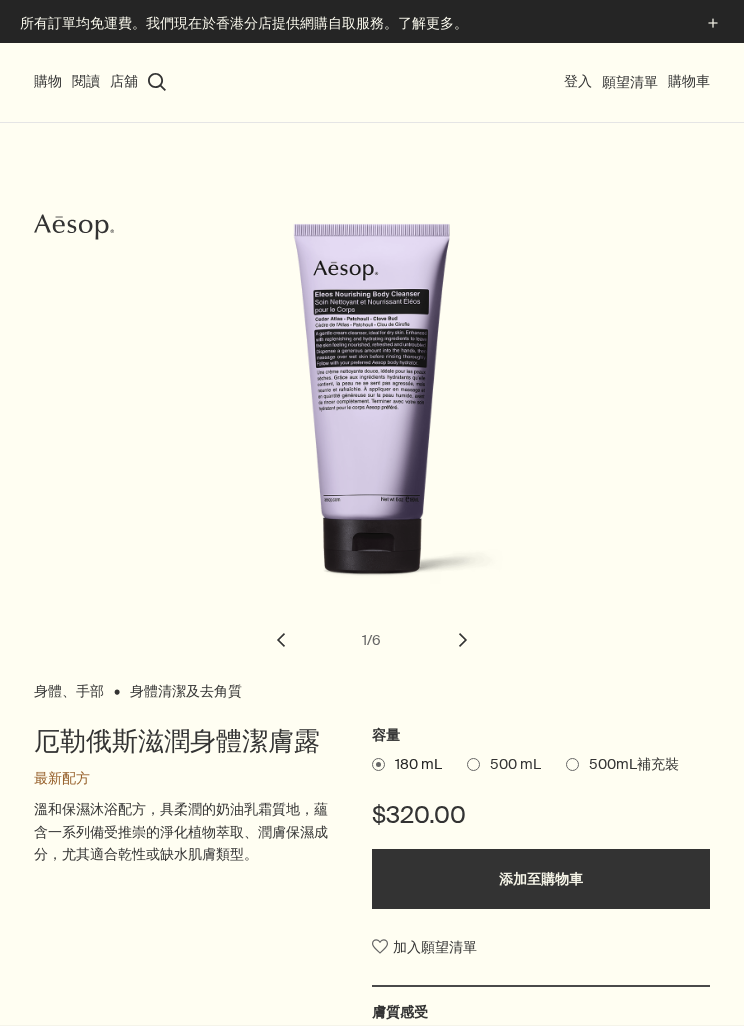 scroll, scrollTop: 0, scrollLeft: 0, axis: both 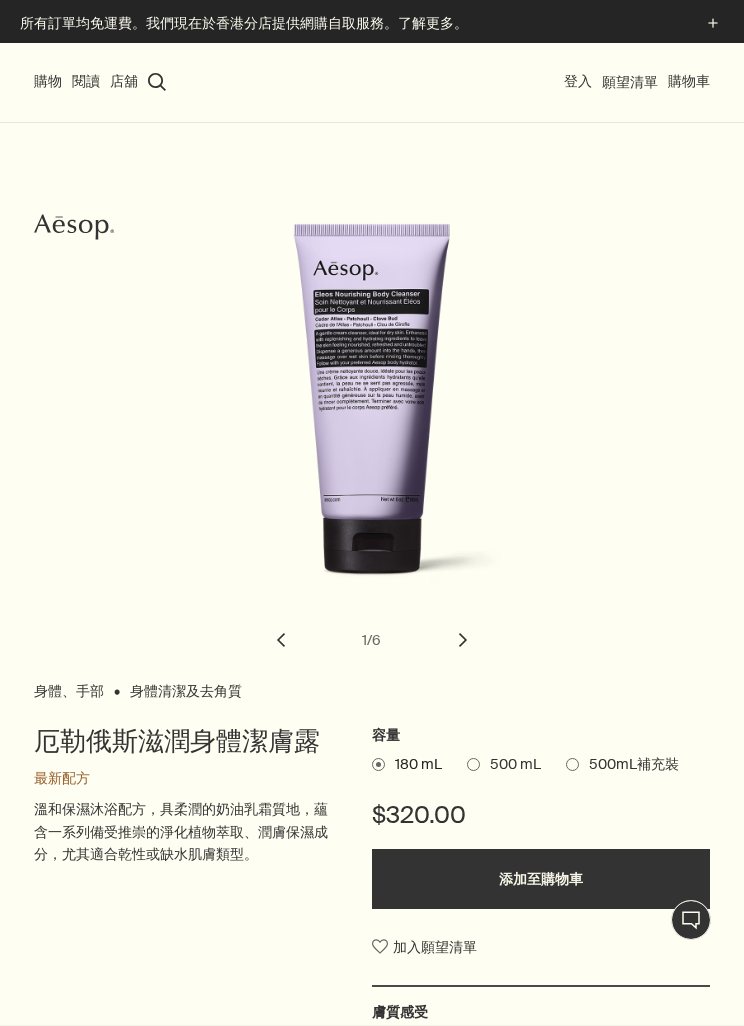 click on "chevron" at bounding box center (463, 640) 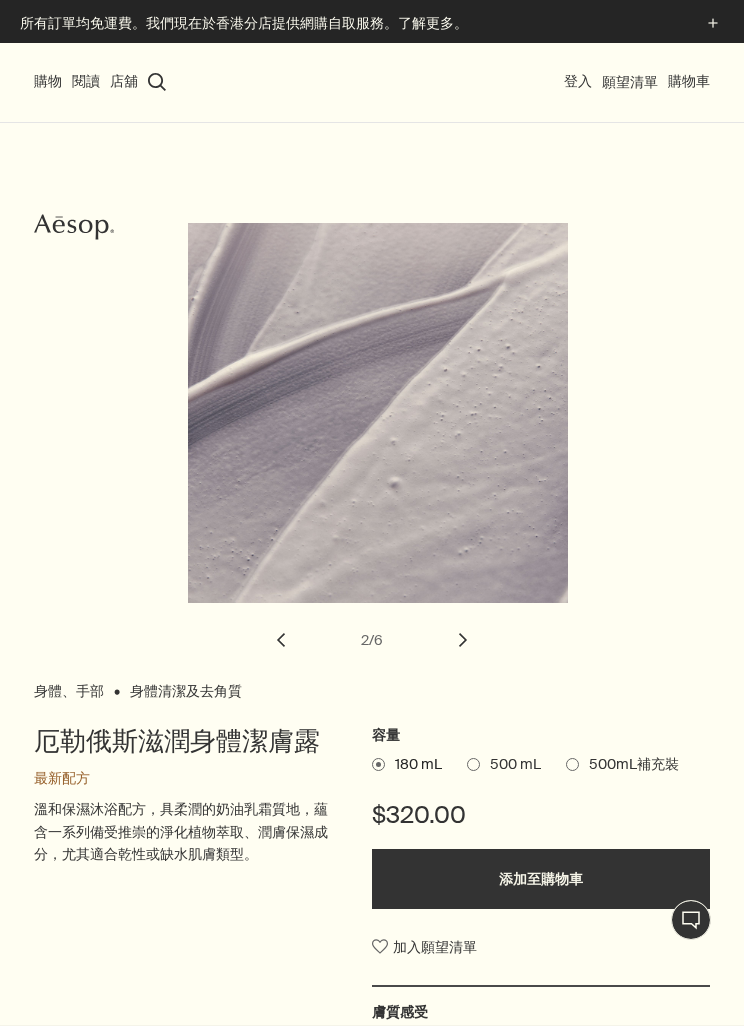 click on "chevron" at bounding box center (463, 640) 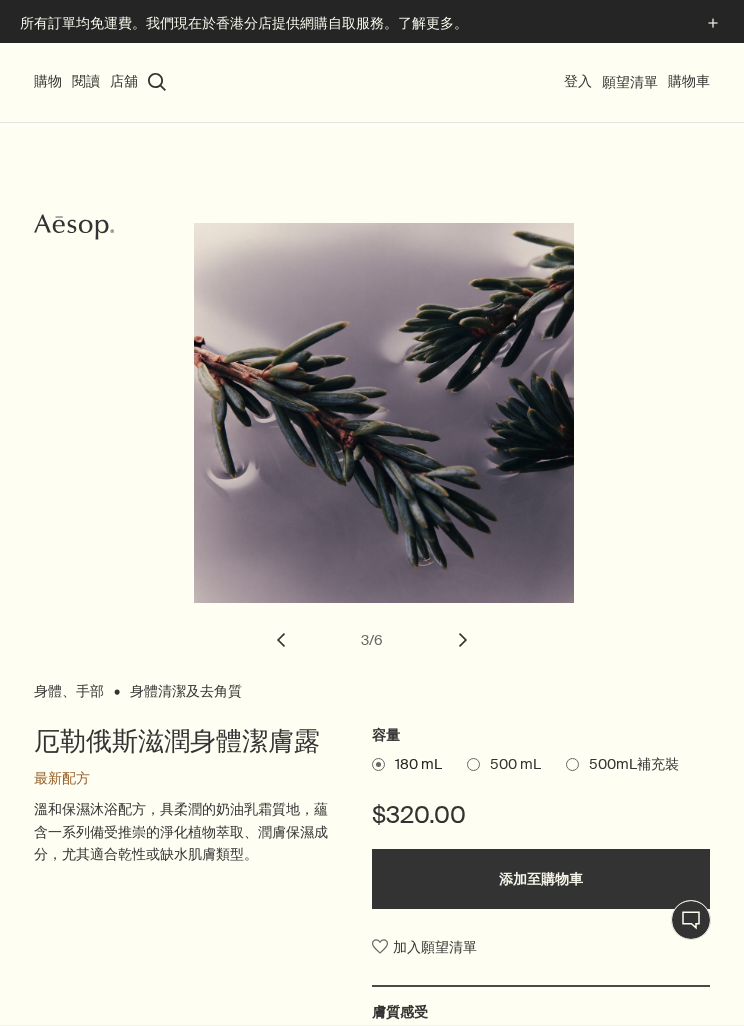click on "chevron" at bounding box center (463, 640) 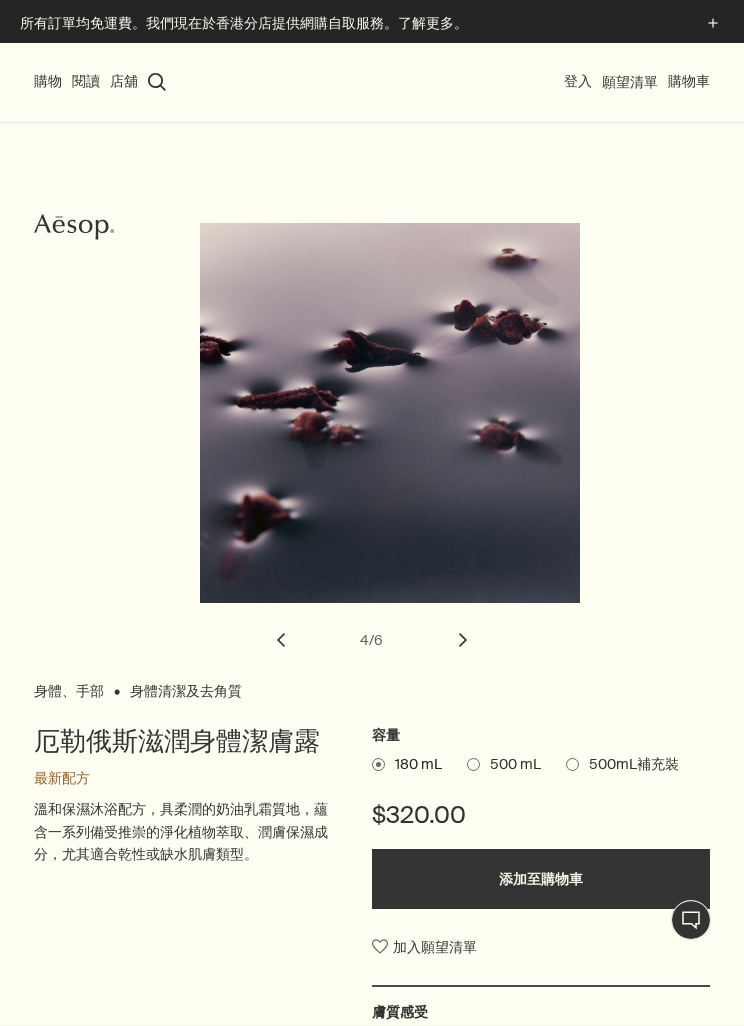 click on "chevron" at bounding box center (463, 640) 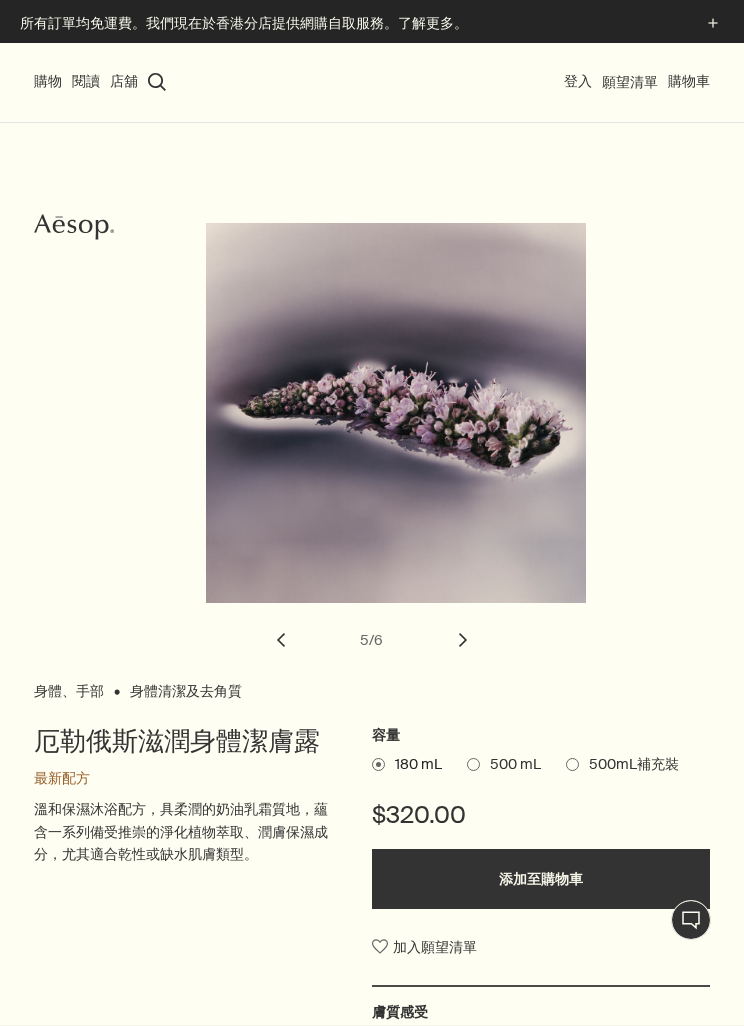 click on "chevron" at bounding box center (463, 640) 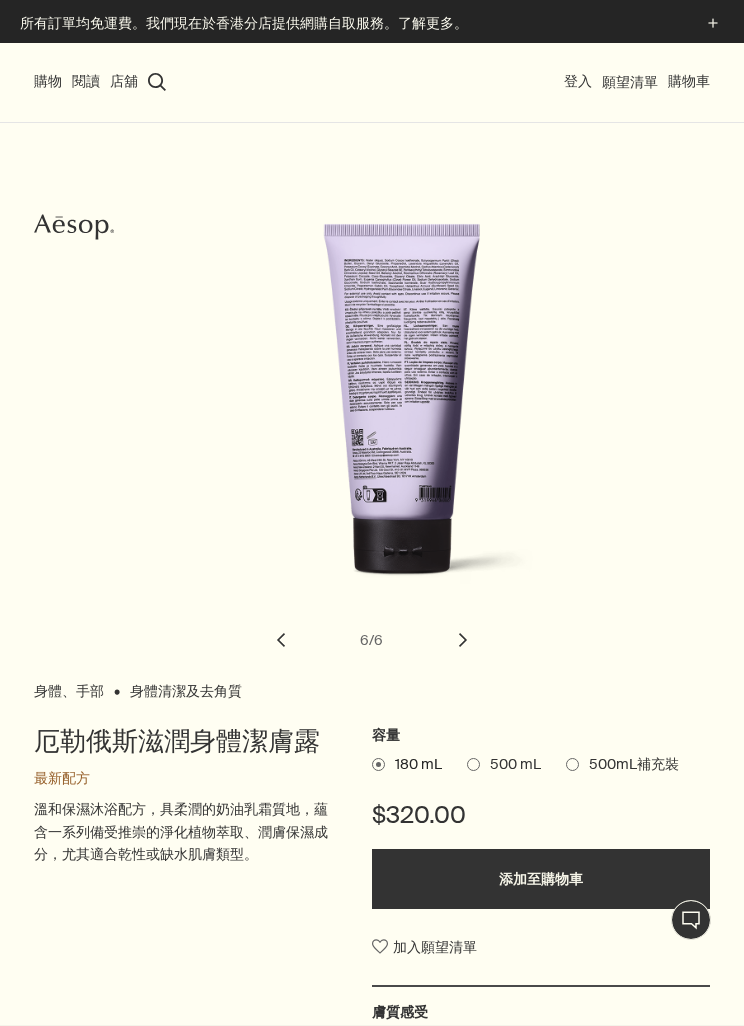 click on "chevron" at bounding box center [281, 640] 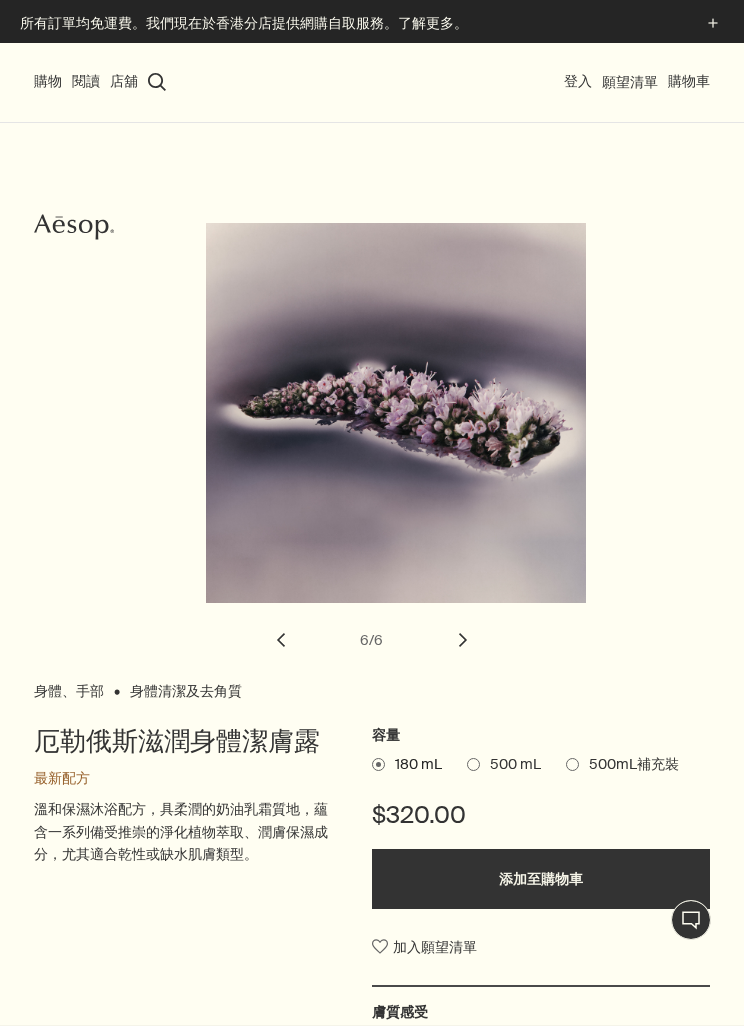 click on "chevron" at bounding box center (281, 640) 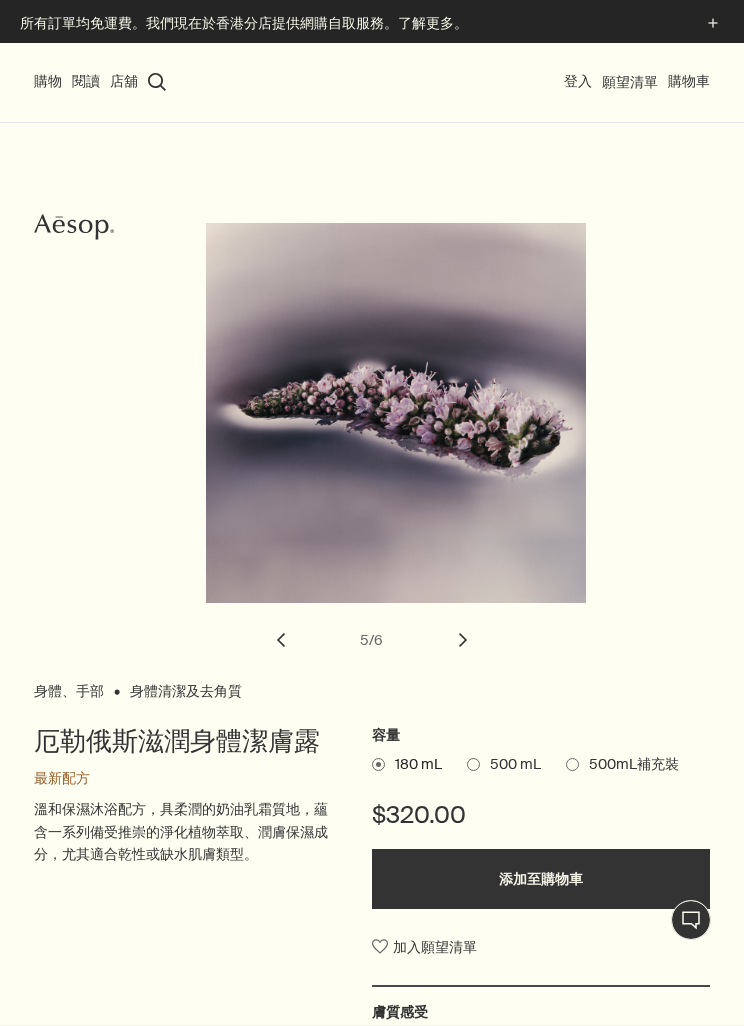 click on "chevron" at bounding box center (281, 640) 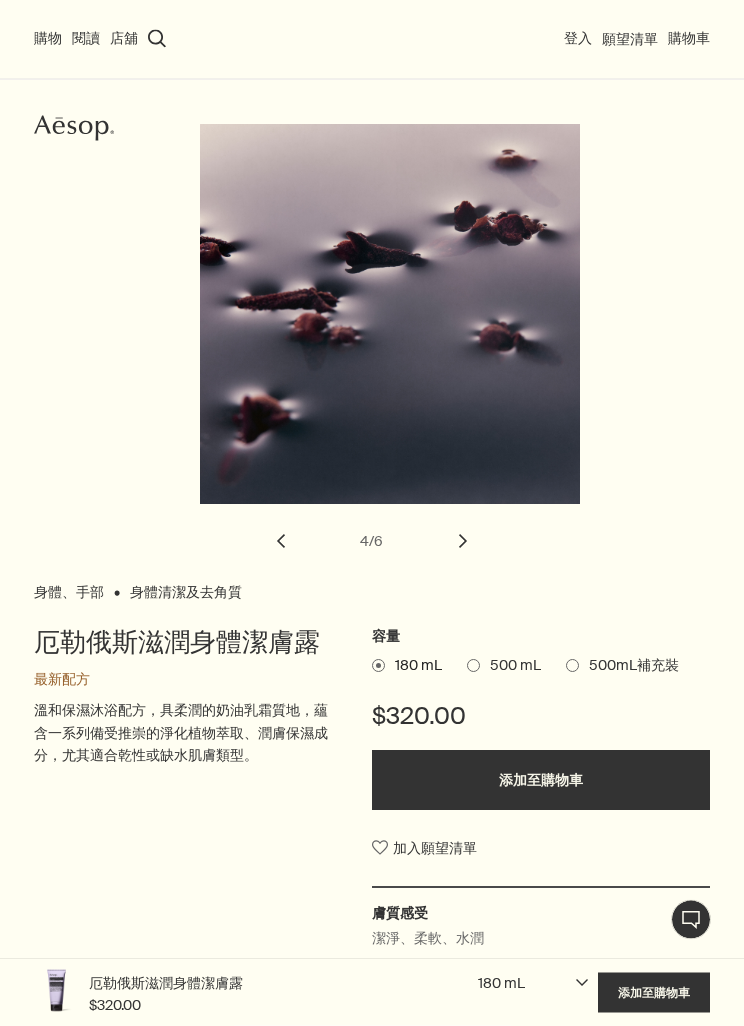 click on "500 mL" at bounding box center (510, 667) 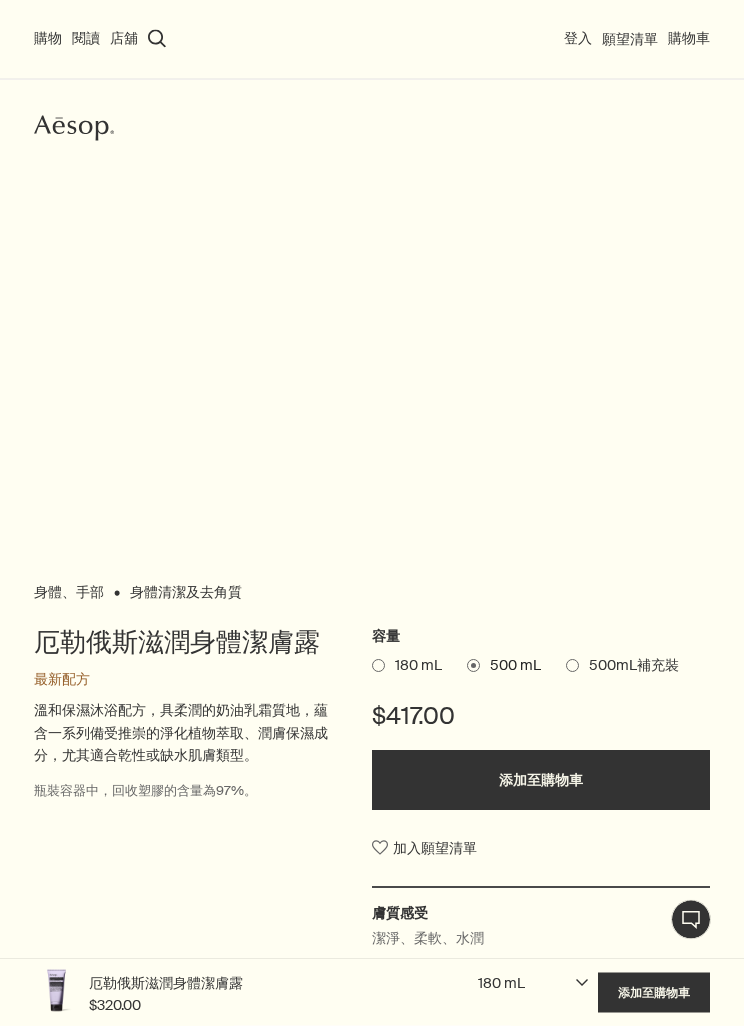 scroll, scrollTop: 99, scrollLeft: 0, axis: vertical 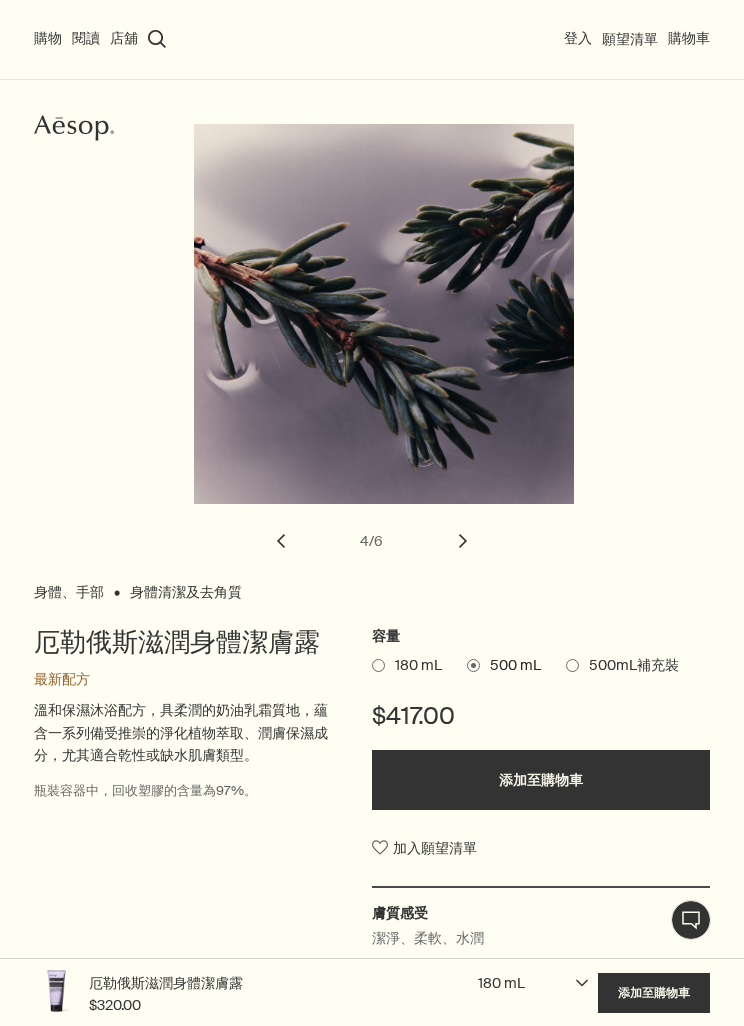 click on "chevron" at bounding box center (281, 541) 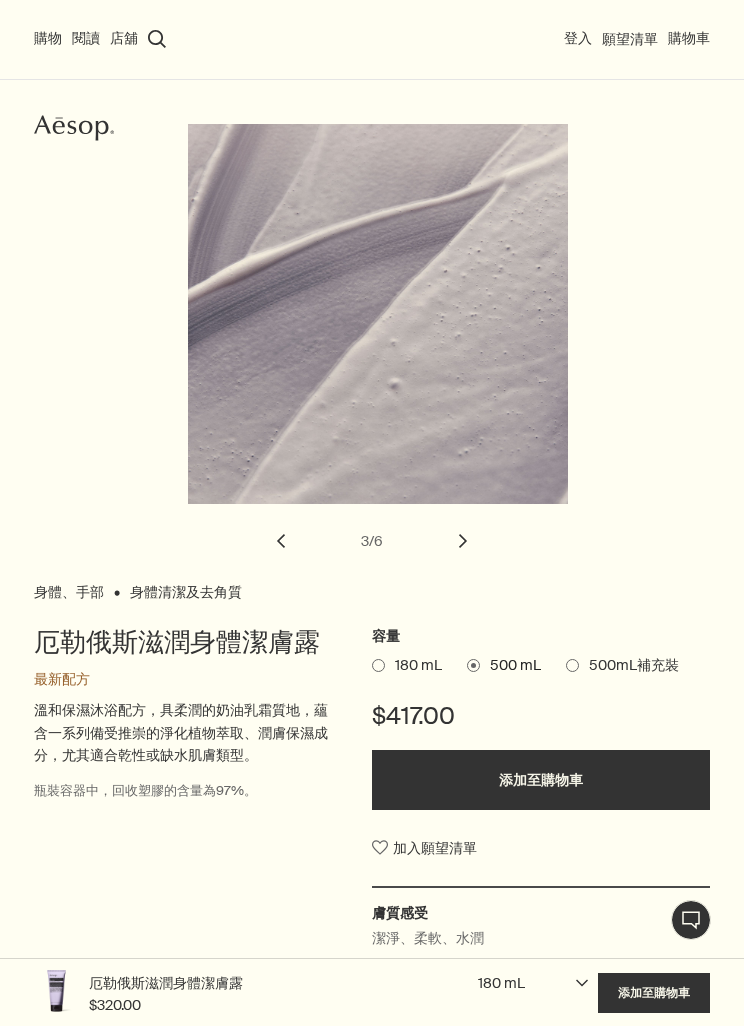 click on "chevron" at bounding box center (281, 541) 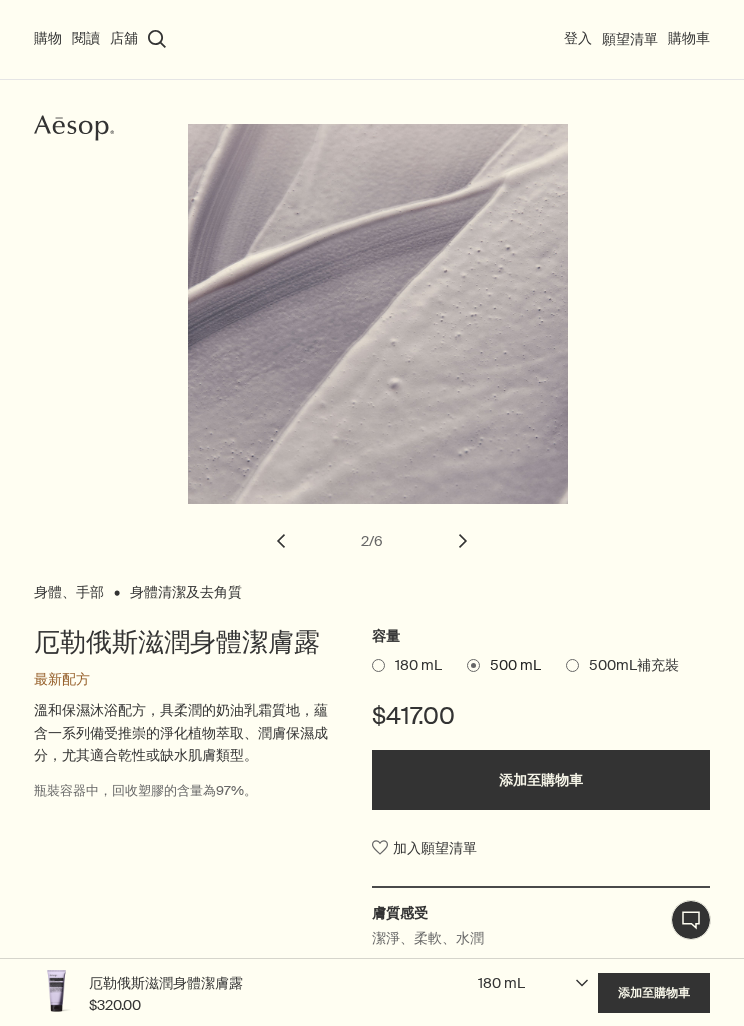 click on "chevron" at bounding box center (281, 541) 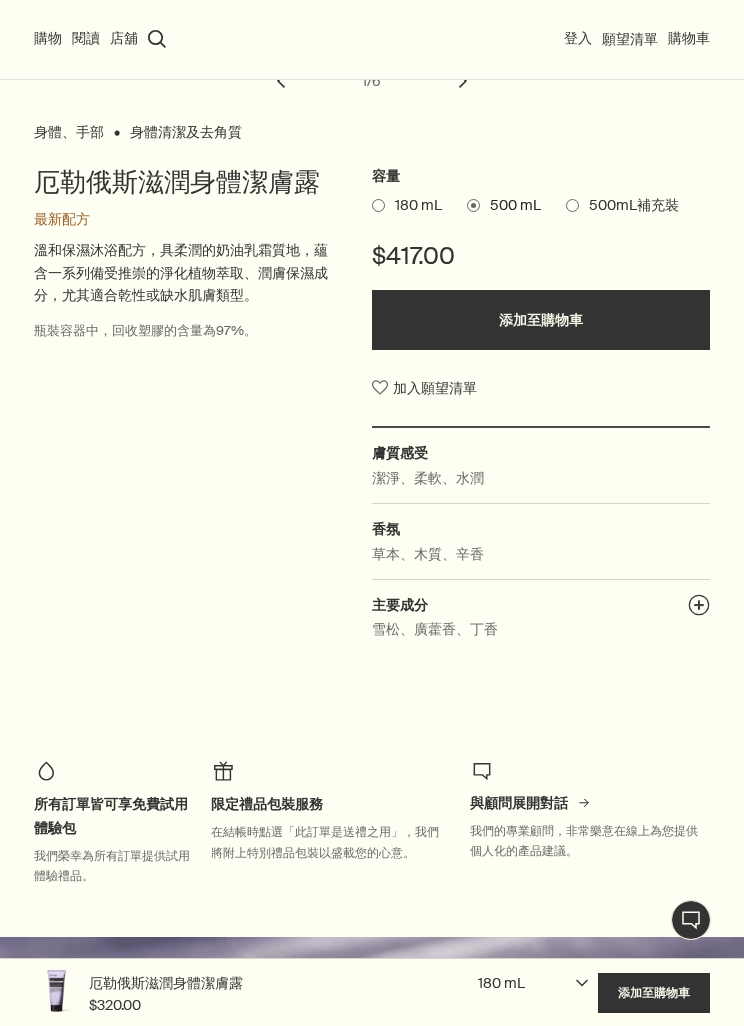 scroll, scrollTop: 558, scrollLeft: 0, axis: vertical 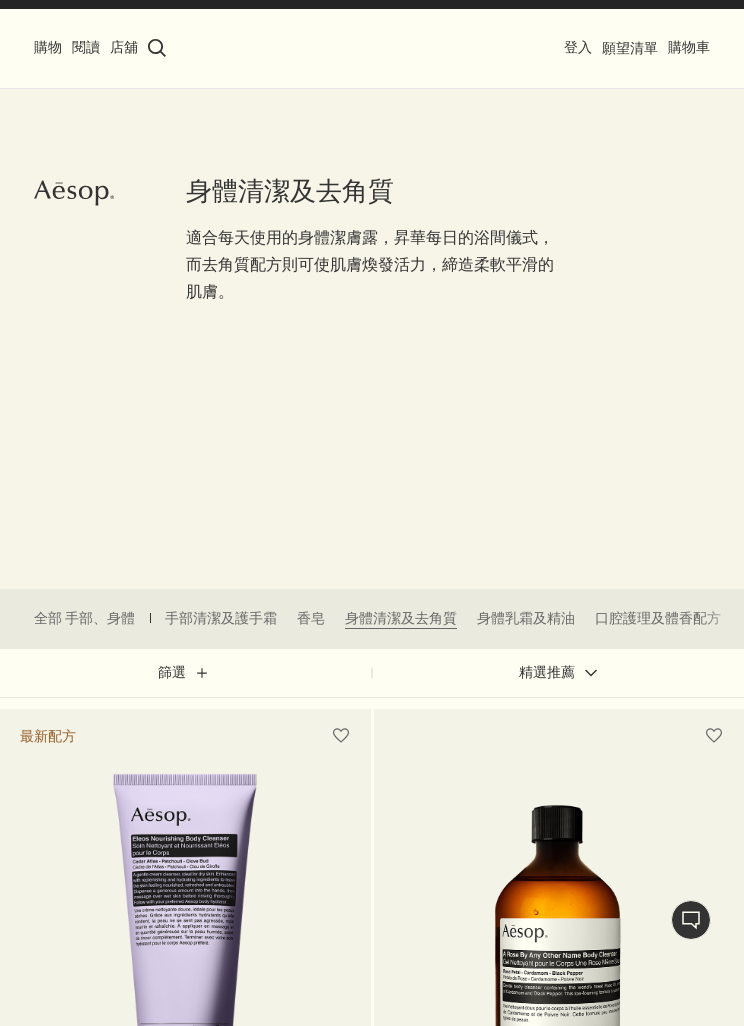click on "身體乳霜及精油" at bounding box center (526, 619) 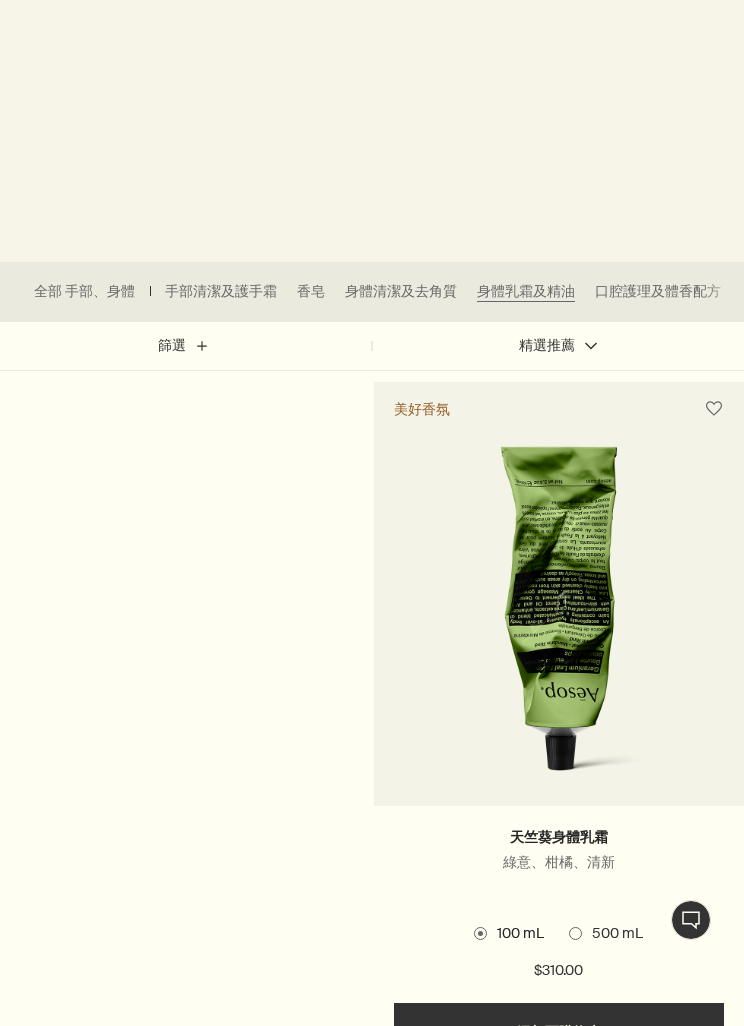 click on "身體清潔及去角質" at bounding box center [401, 292] 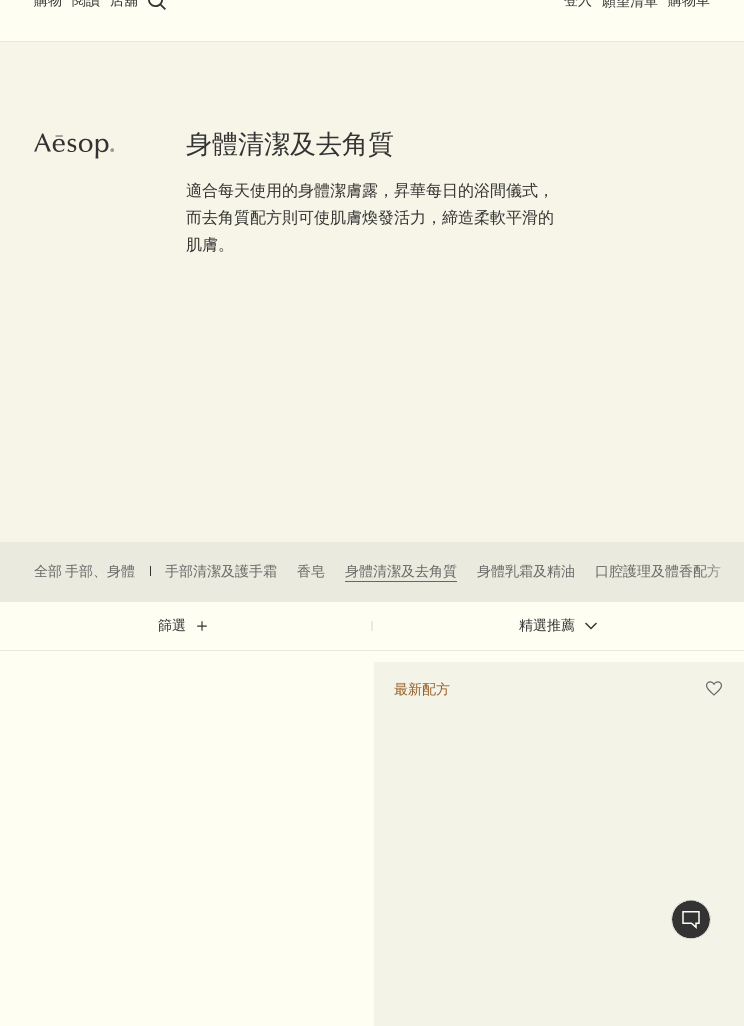 scroll, scrollTop: 0, scrollLeft: 0, axis: both 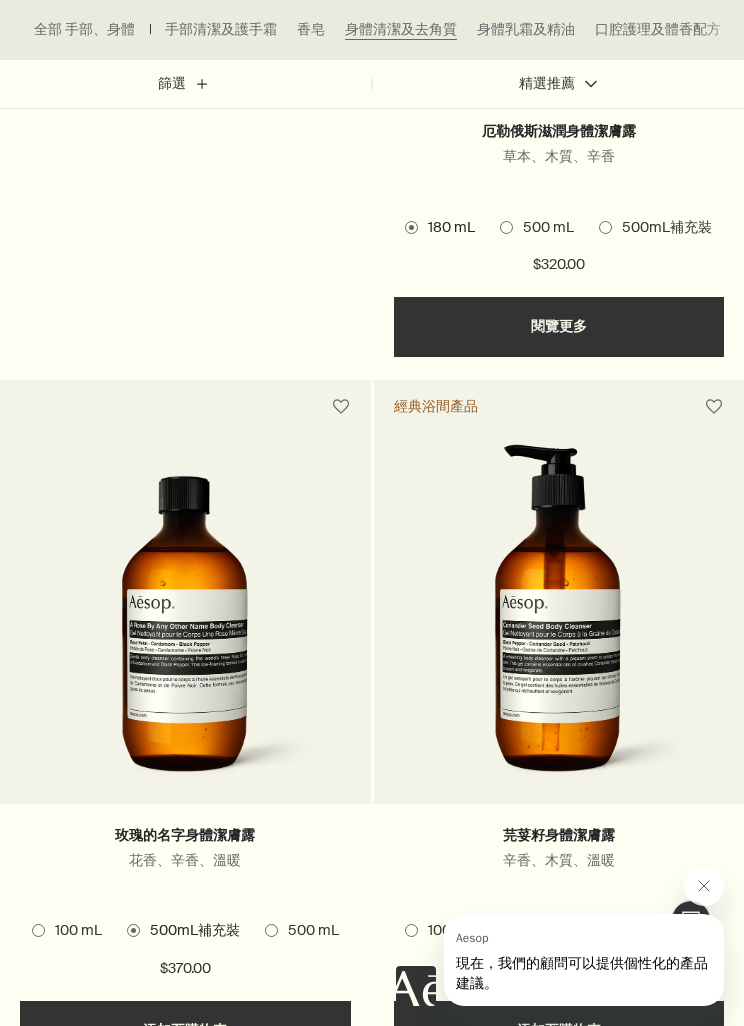 click at bounding box center (185, 619) 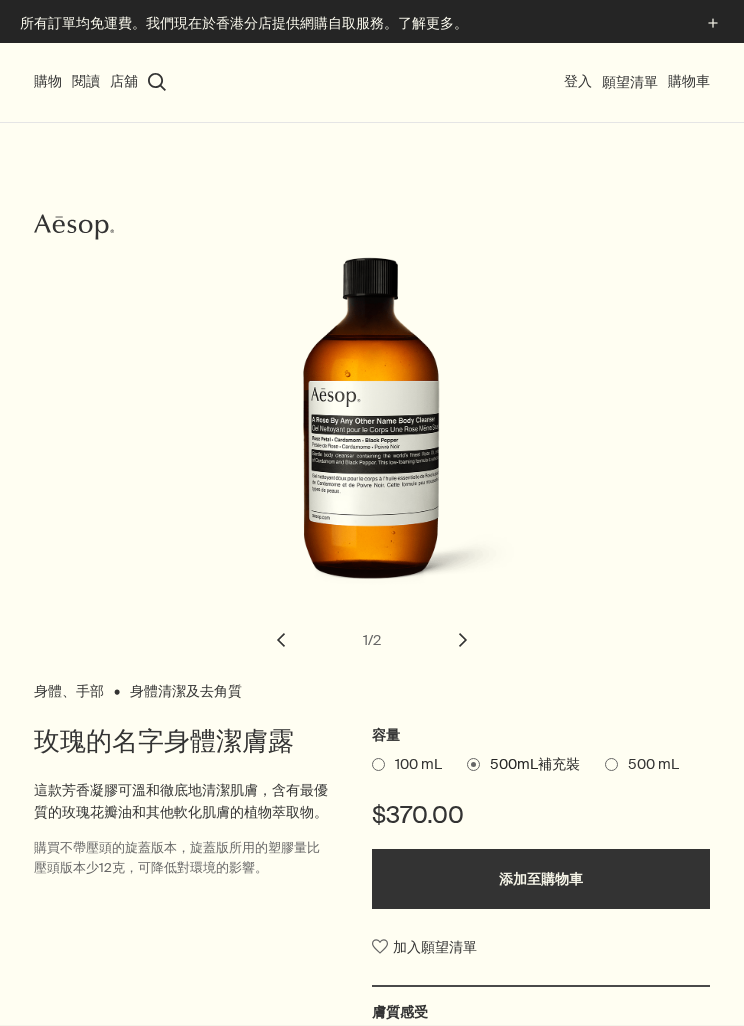 select on "B500BT12RFS" 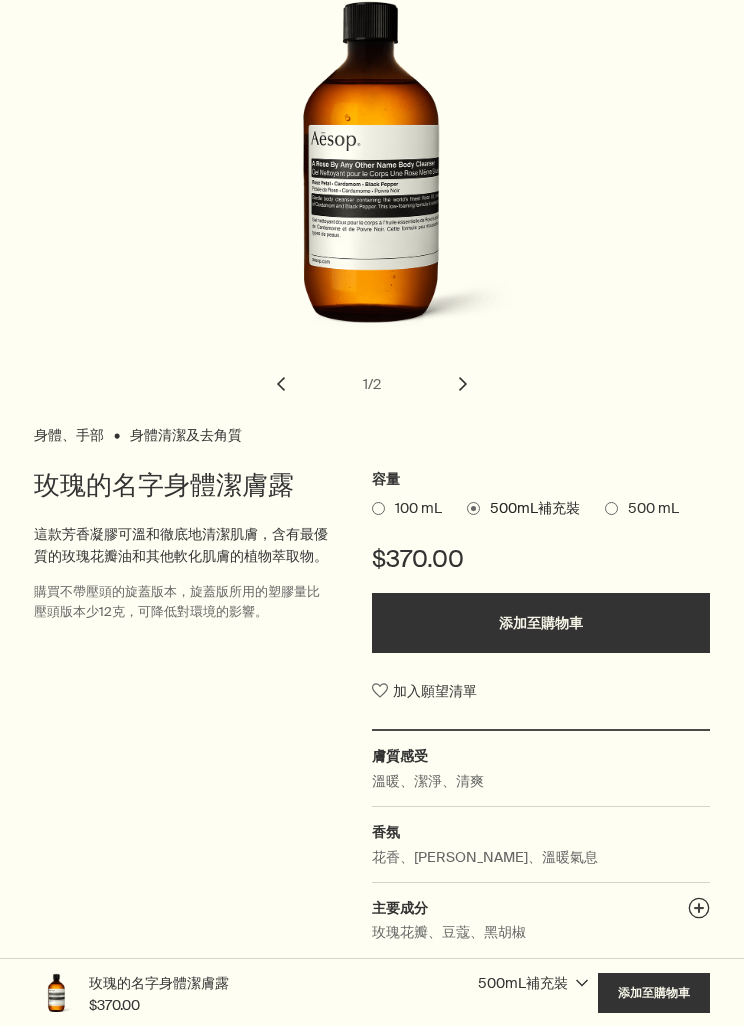 scroll, scrollTop: 255, scrollLeft: 0, axis: vertical 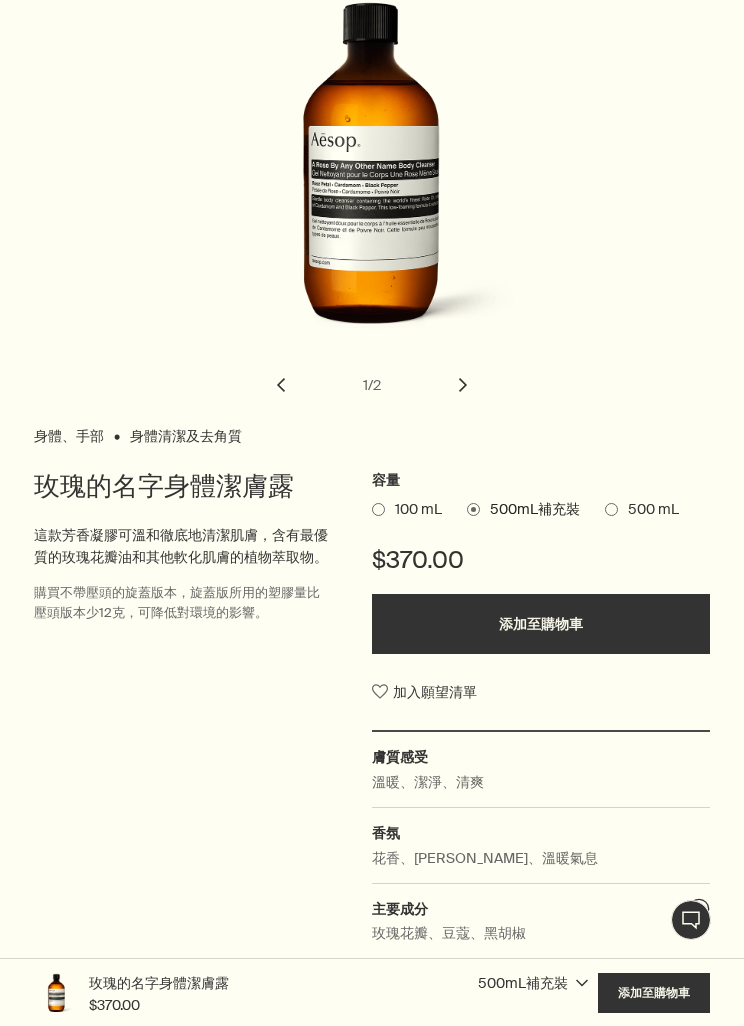 click on "chevron" at bounding box center (463, 385) 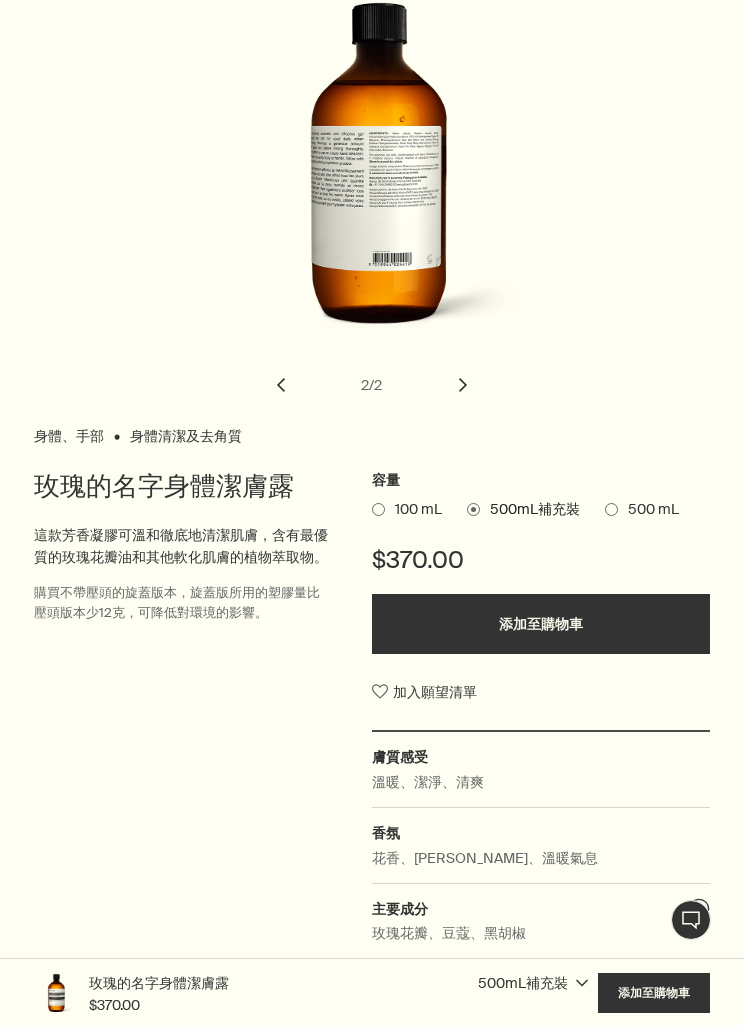 click on "加入願望清單" at bounding box center [541, 692] 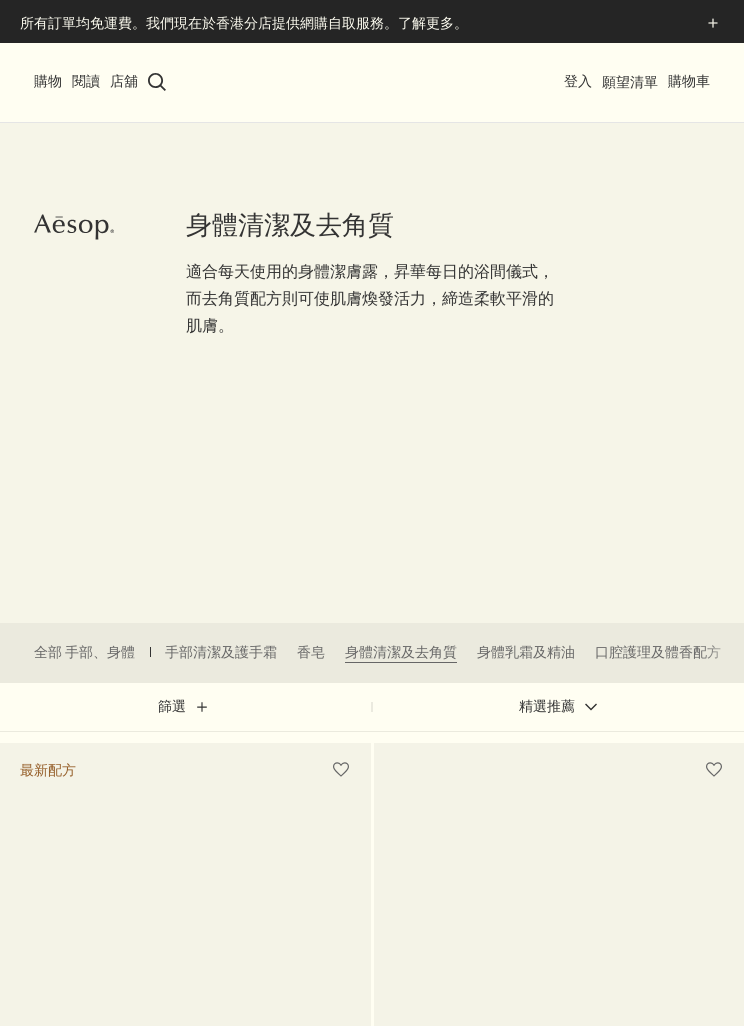 scroll, scrollTop: 0, scrollLeft: 0, axis: both 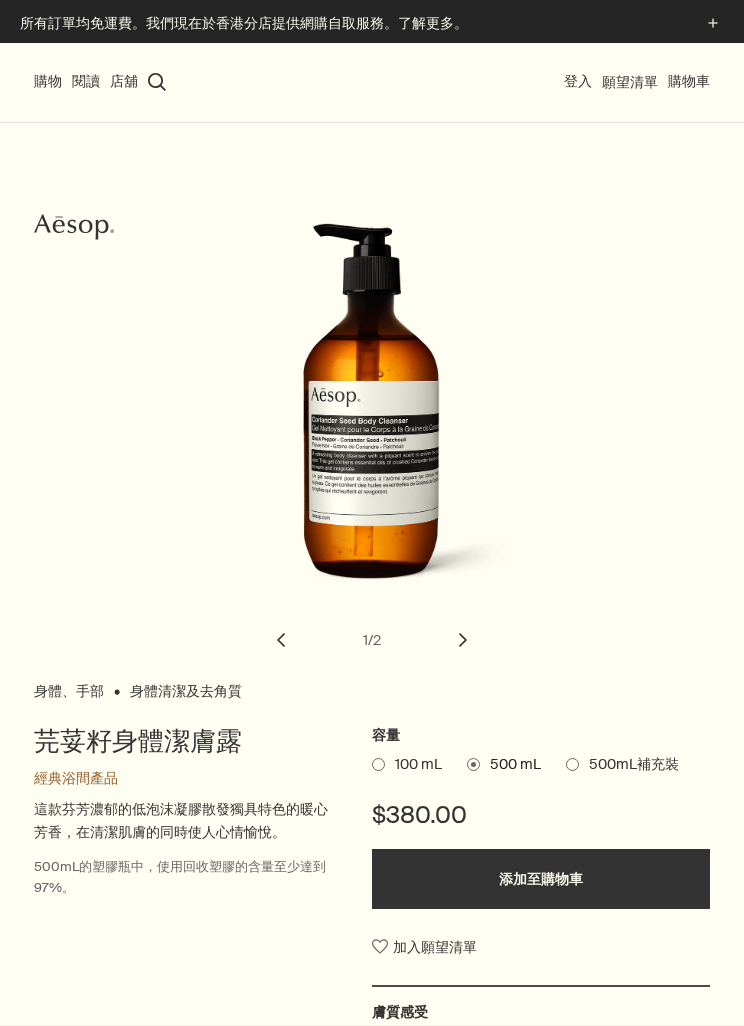 select on "B500BT15RF" 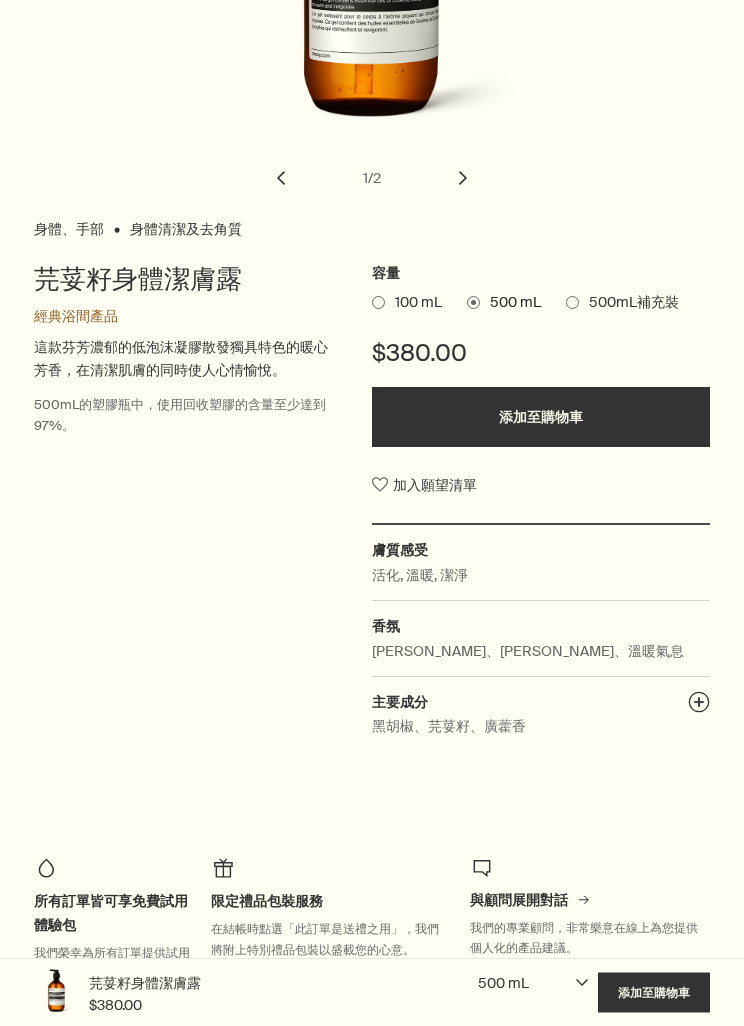 scroll, scrollTop: 462, scrollLeft: 0, axis: vertical 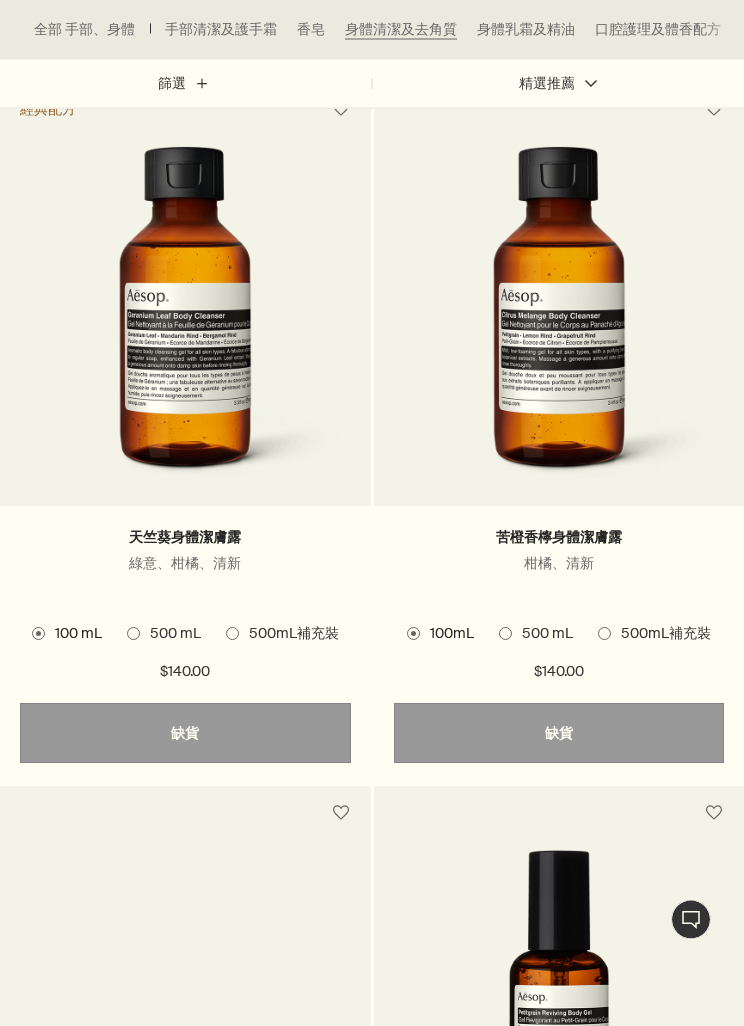 click at bounding box center (185, 322) 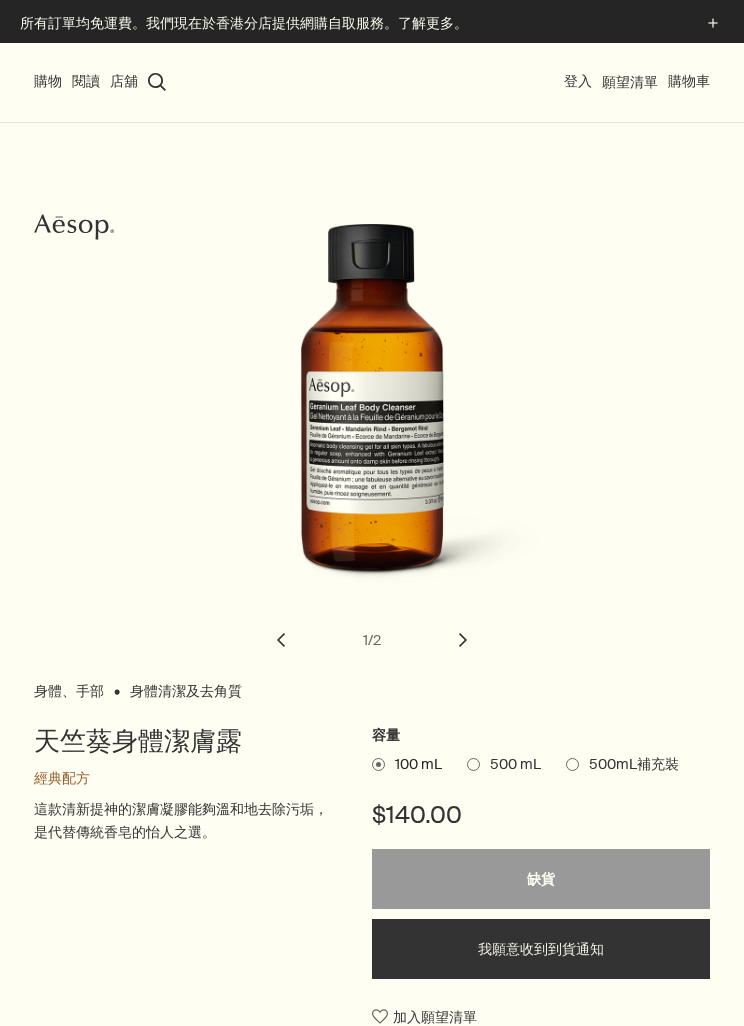 scroll, scrollTop: 0, scrollLeft: 0, axis: both 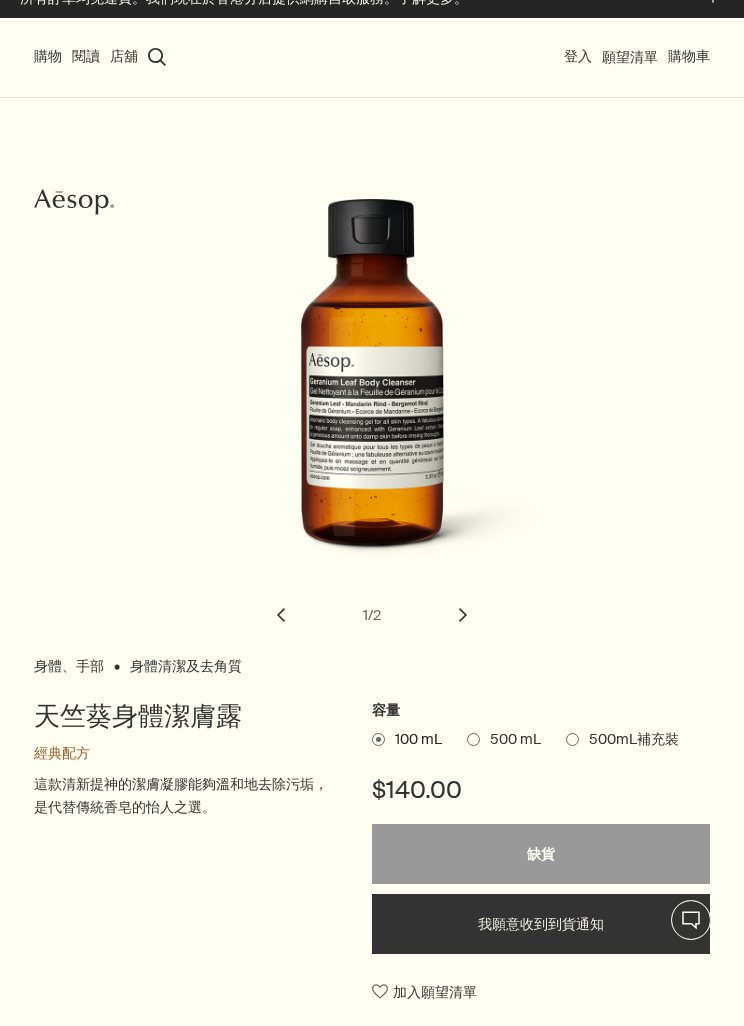 click on "chevron" at bounding box center [463, 615] 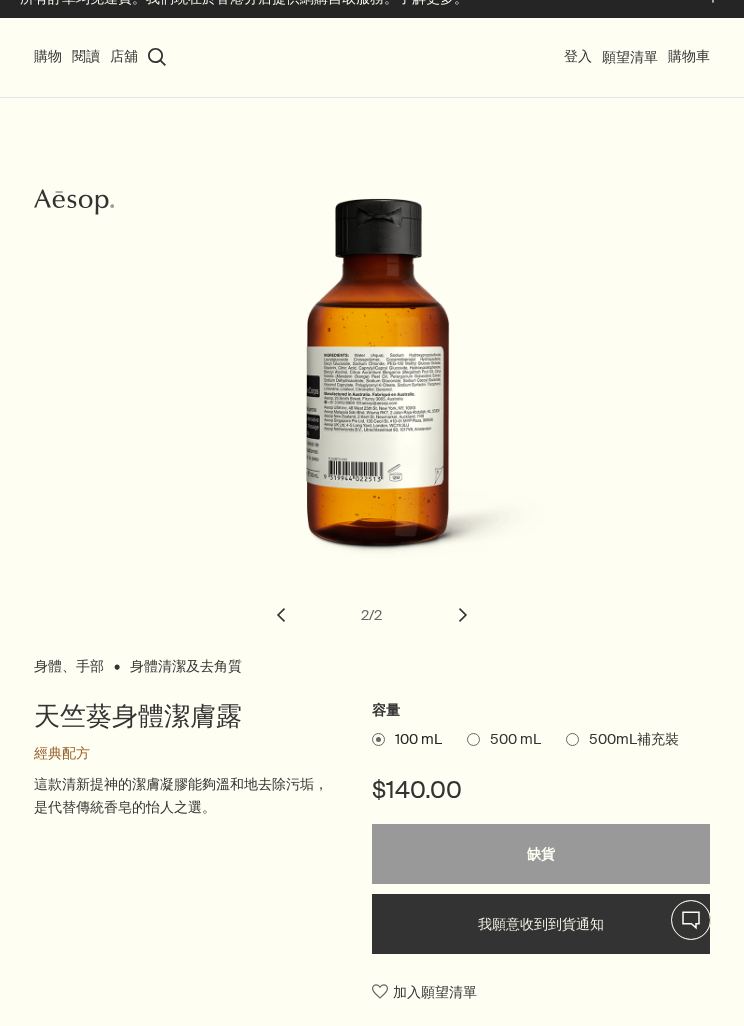 click on "chevron" at bounding box center (281, 615) 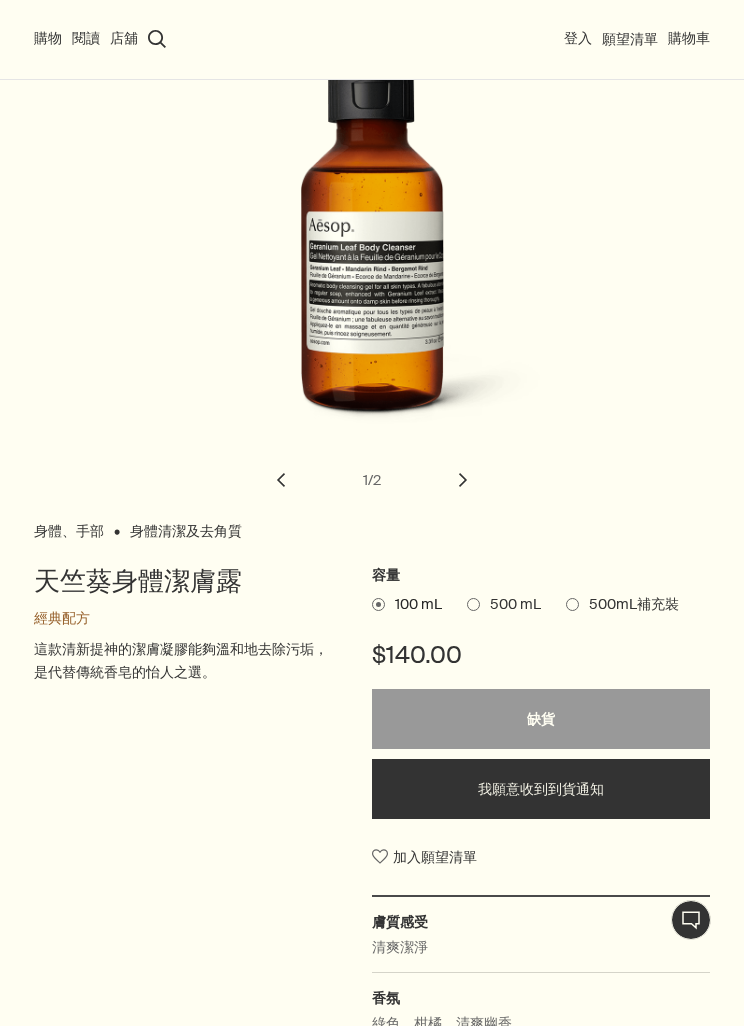 scroll, scrollTop: 158, scrollLeft: 0, axis: vertical 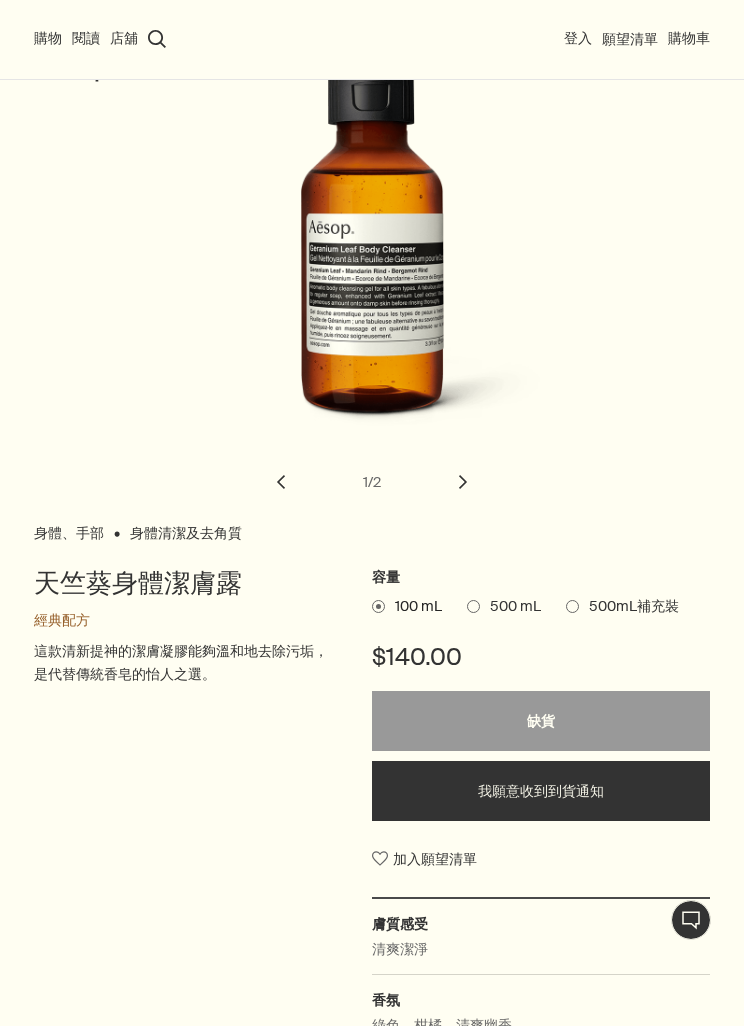 click at bounding box center [473, 606] 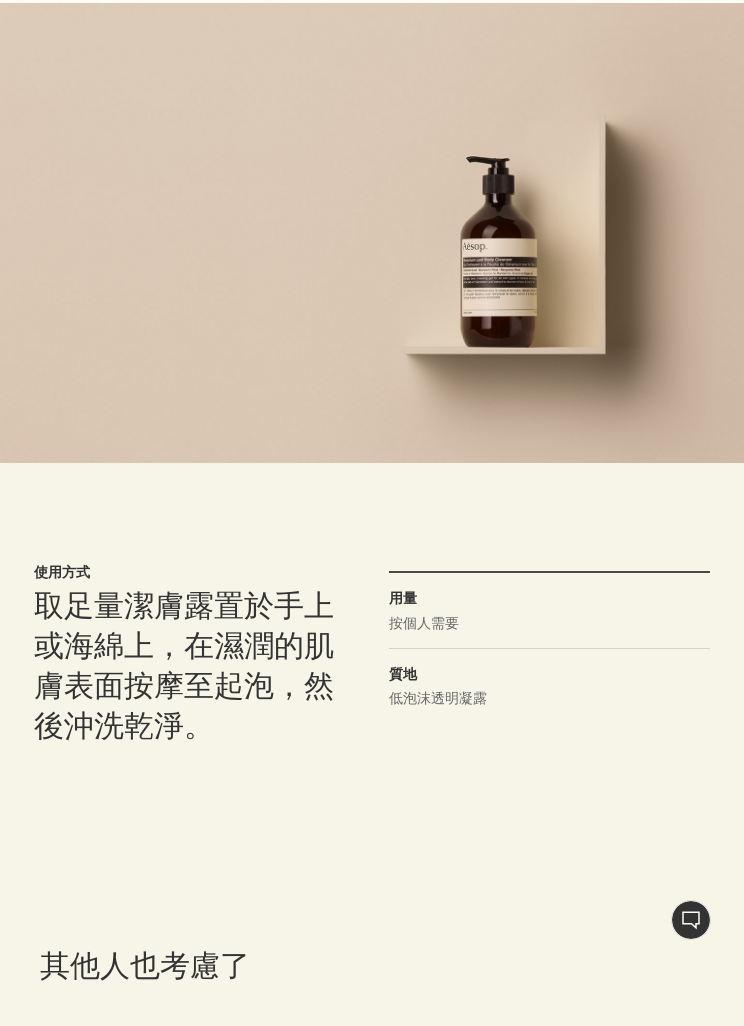 scroll, scrollTop: 1830, scrollLeft: 0, axis: vertical 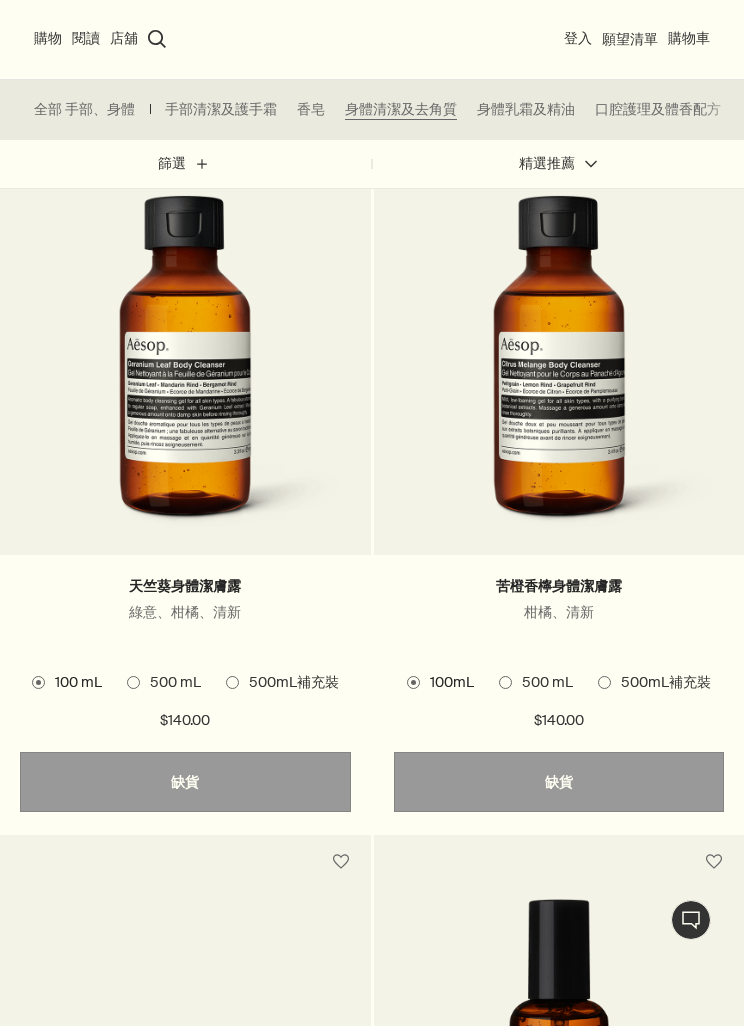 click at bounding box center [559, 370] 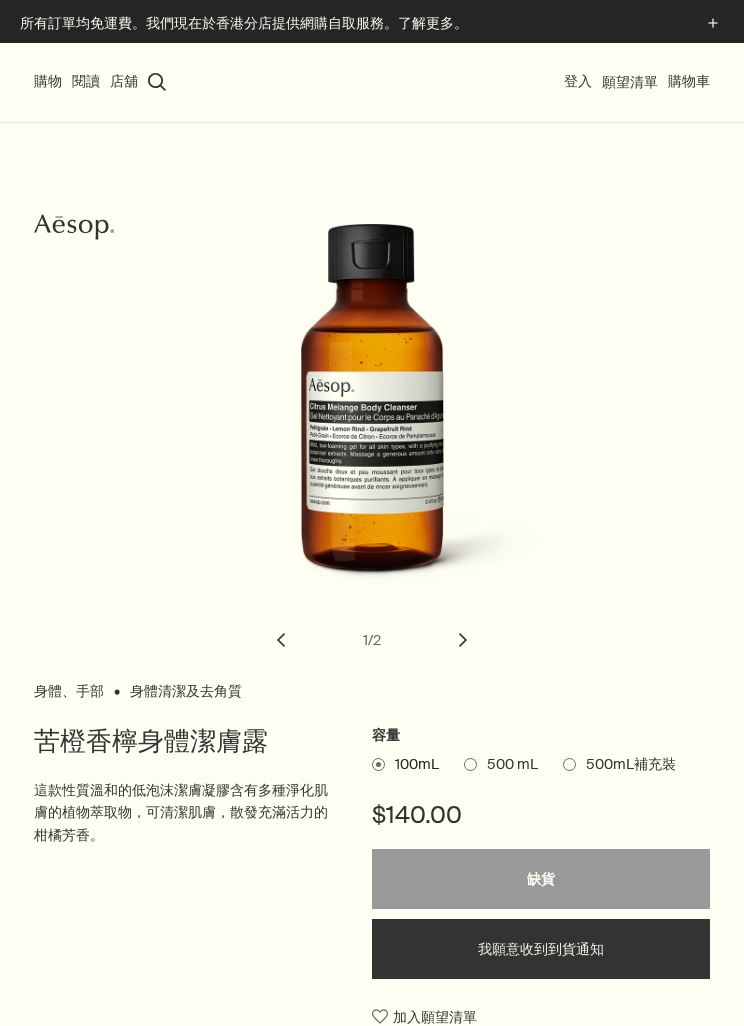 scroll, scrollTop: 0, scrollLeft: 0, axis: both 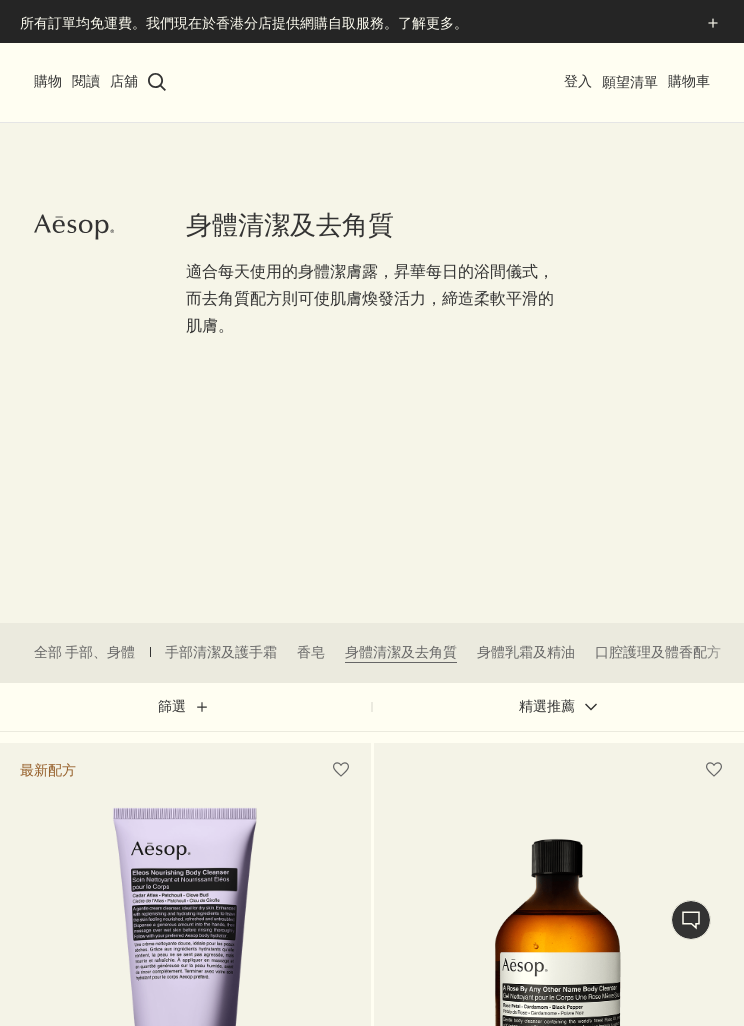 click on "plus" 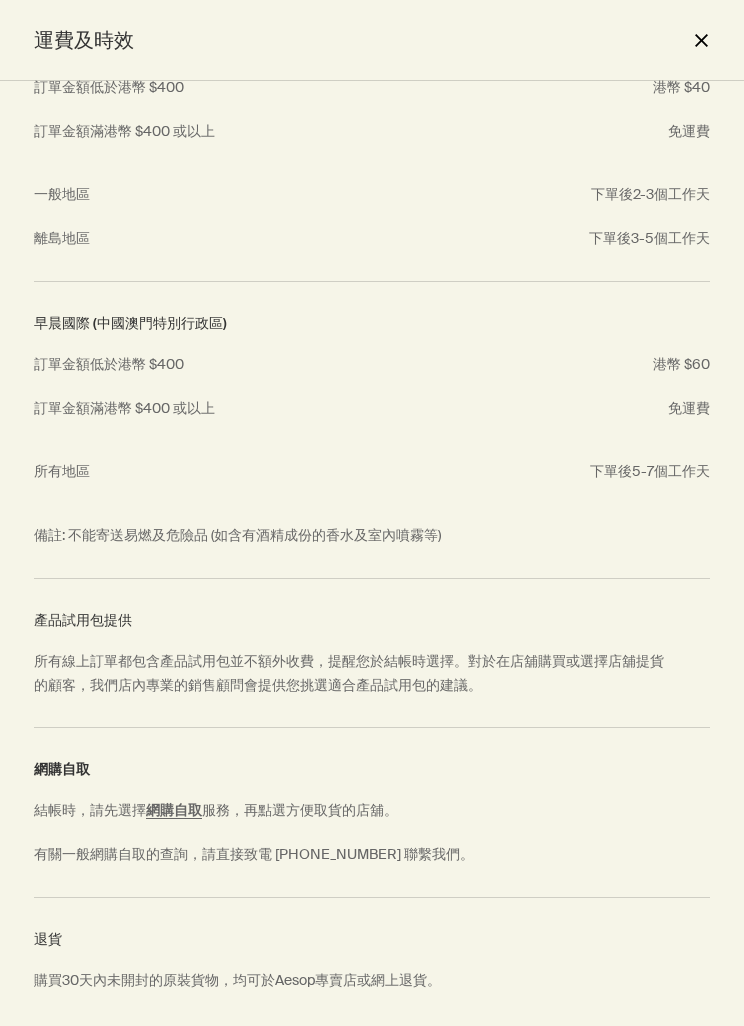 scroll, scrollTop: 138, scrollLeft: 0, axis: vertical 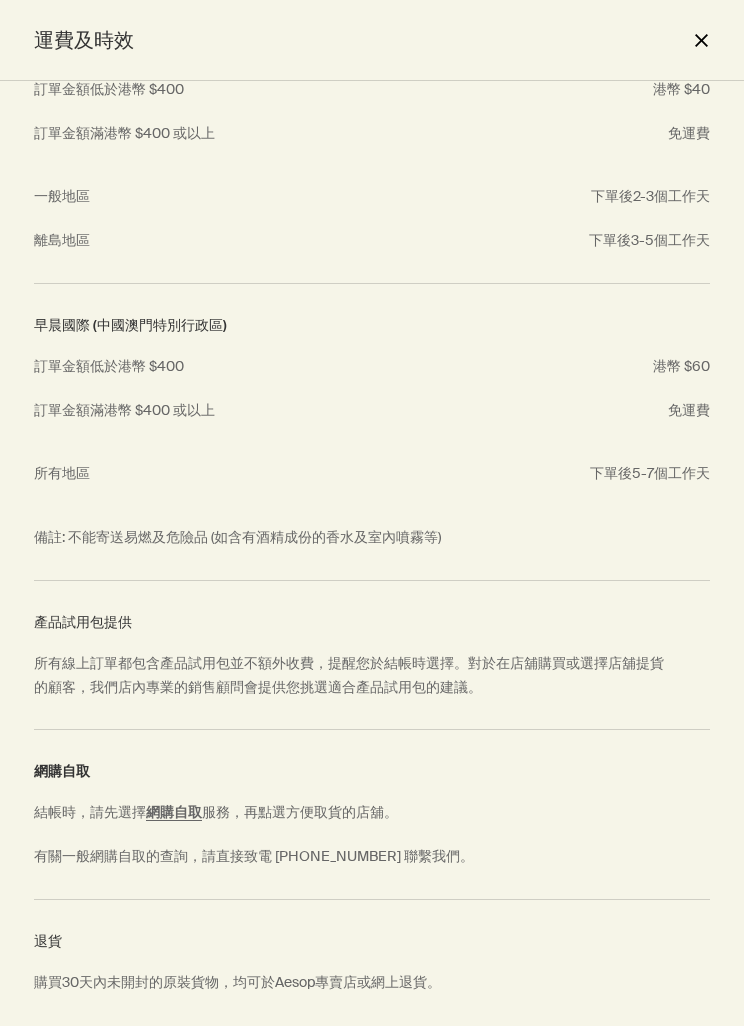 click on "close" at bounding box center (691, 40) 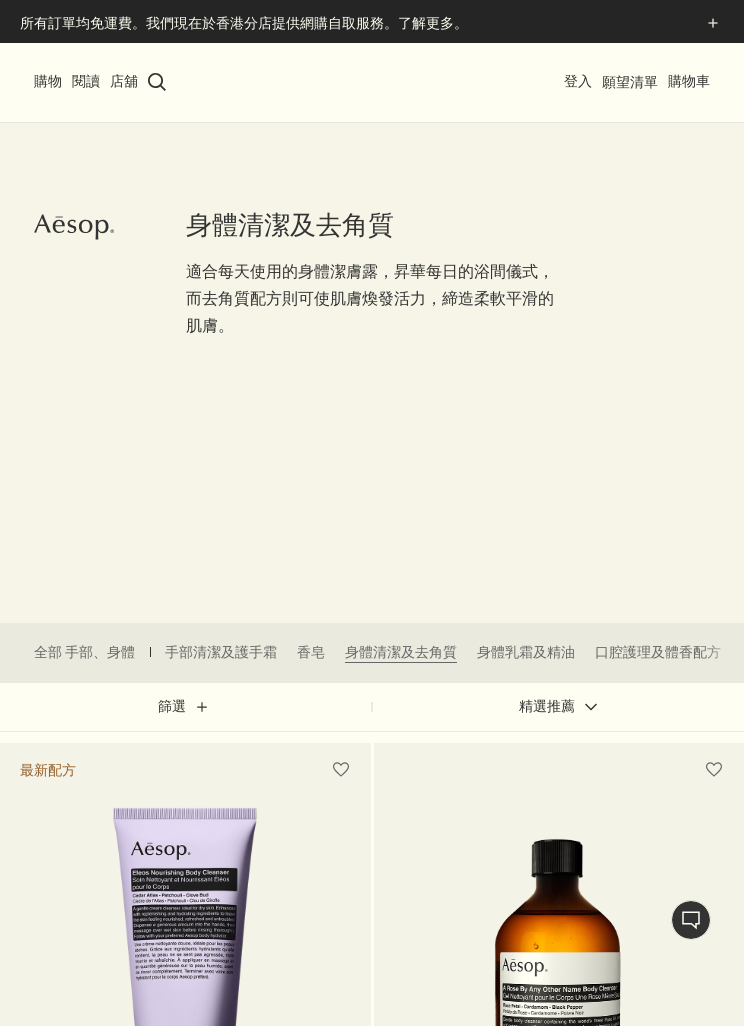 click on "店舖" at bounding box center (124, 82) 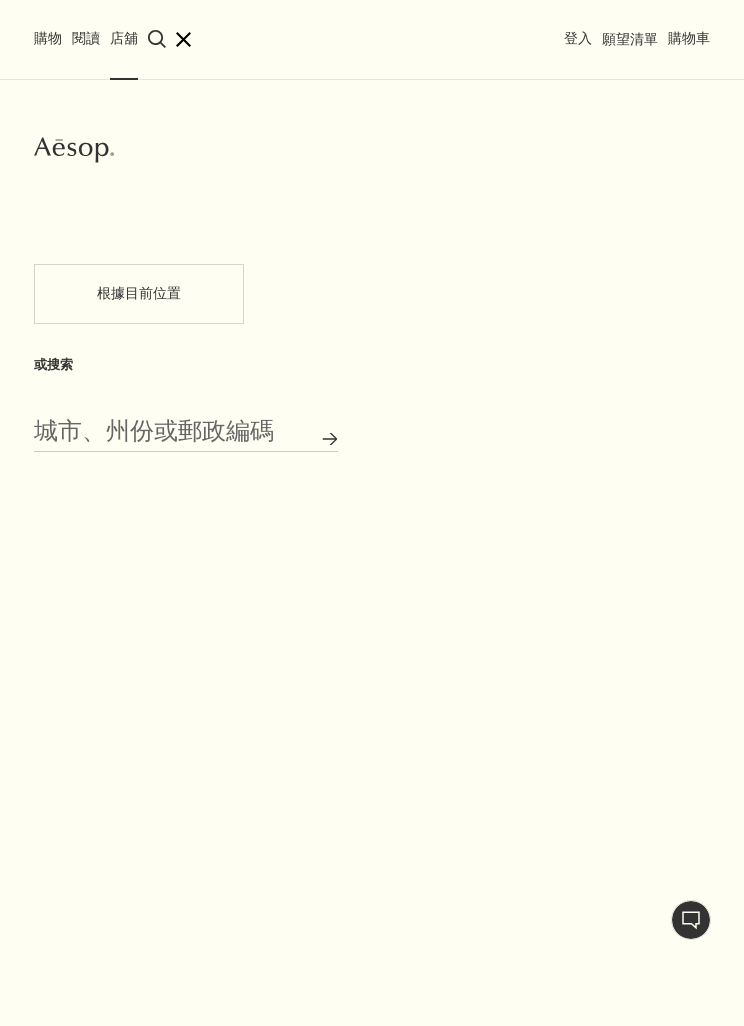 click on "根據目前位置" at bounding box center [139, 294] 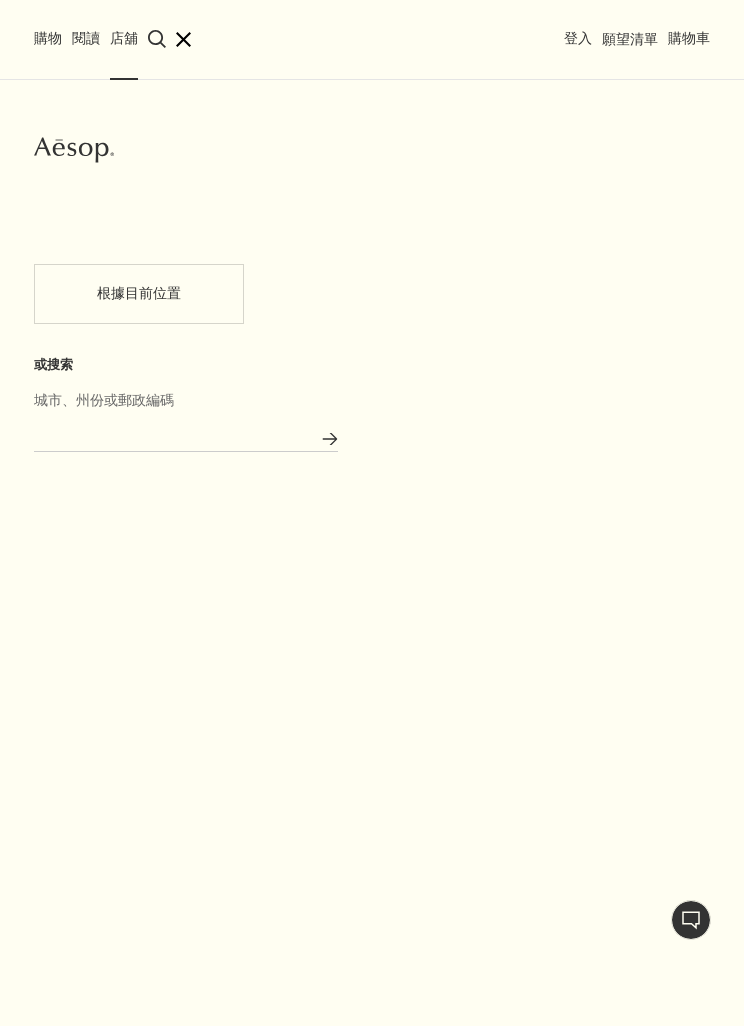 click on "城市、州份或郵政編碼" at bounding box center [186, 436] 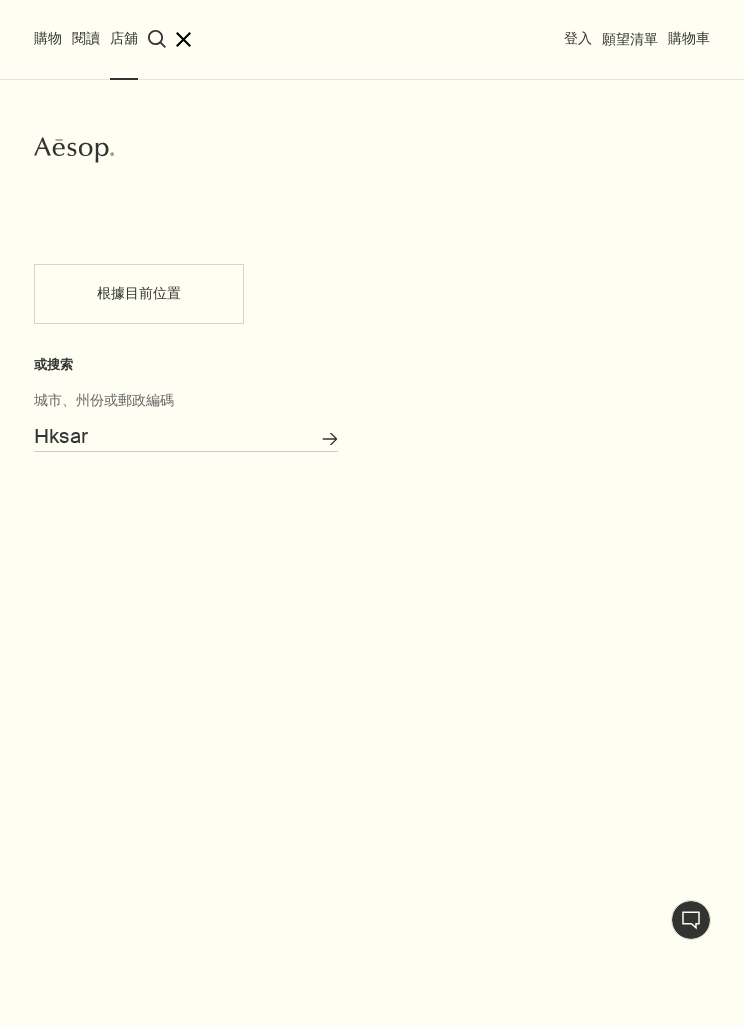 click on "搜索店舖" at bounding box center (330, 439) 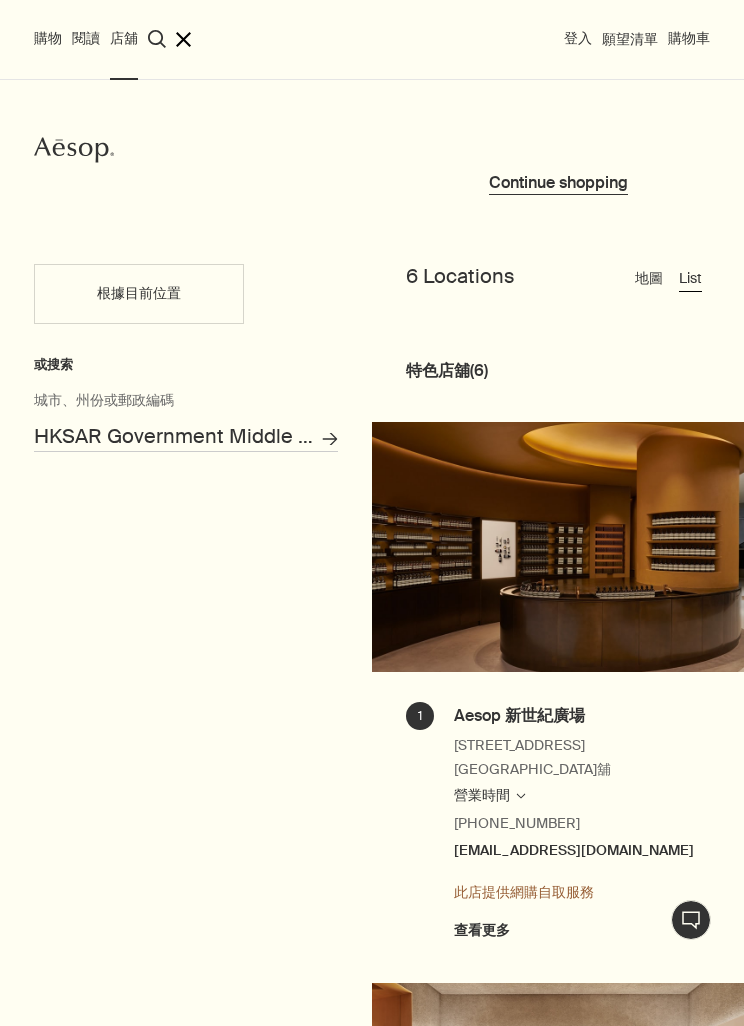 click on "根據目前位置 或搜索 HKSAR Government Middle and Minor Employees [GEOGRAPHIC_DATA], [GEOGRAPHIC_DATA], [GEOGRAPHIC_DATA] 城市、州份或郵政編碼 搜索店舖" at bounding box center [186, 628] 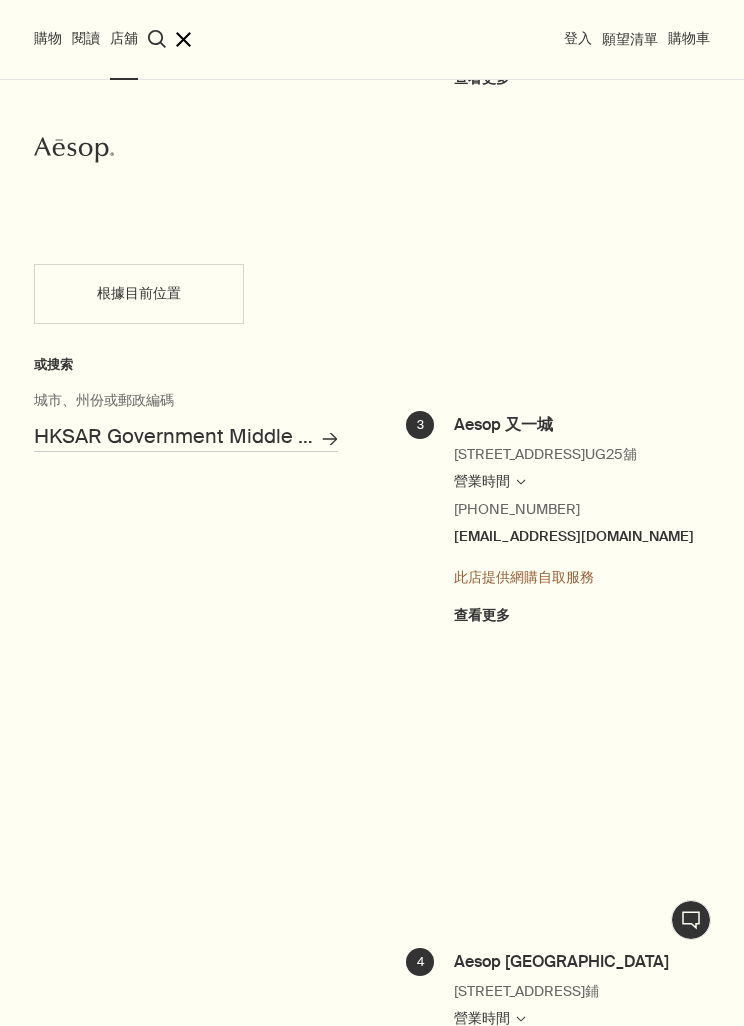 scroll, scrollTop: 1365, scrollLeft: 0, axis: vertical 